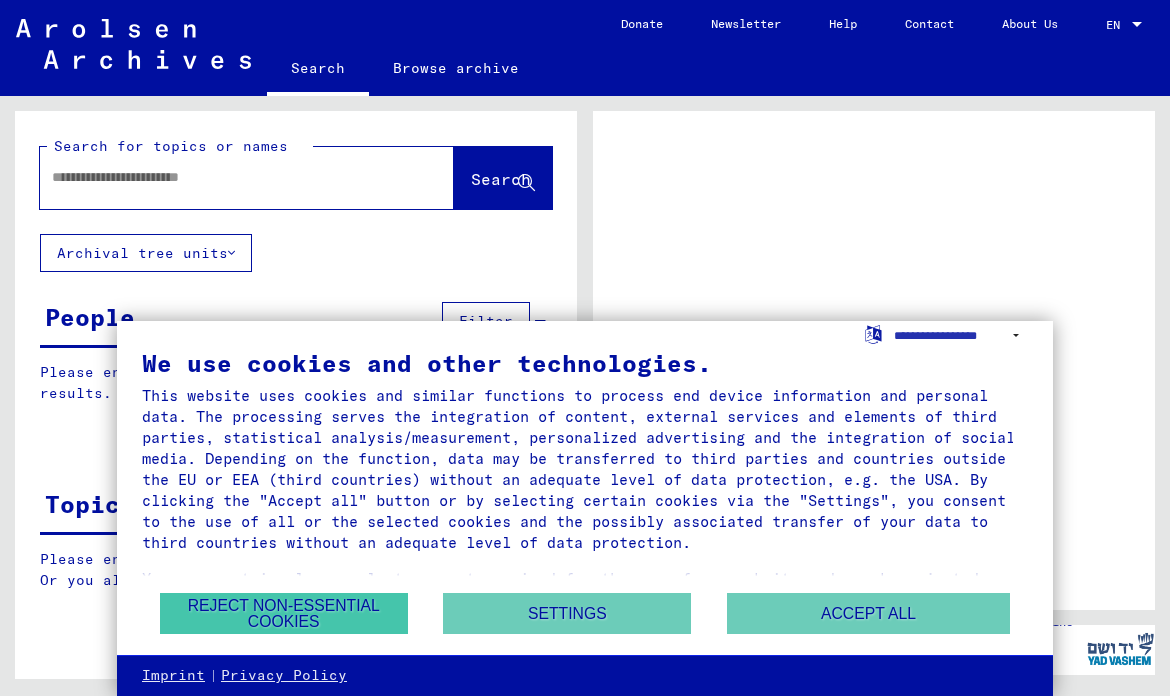 scroll, scrollTop: 0, scrollLeft: 0, axis: both 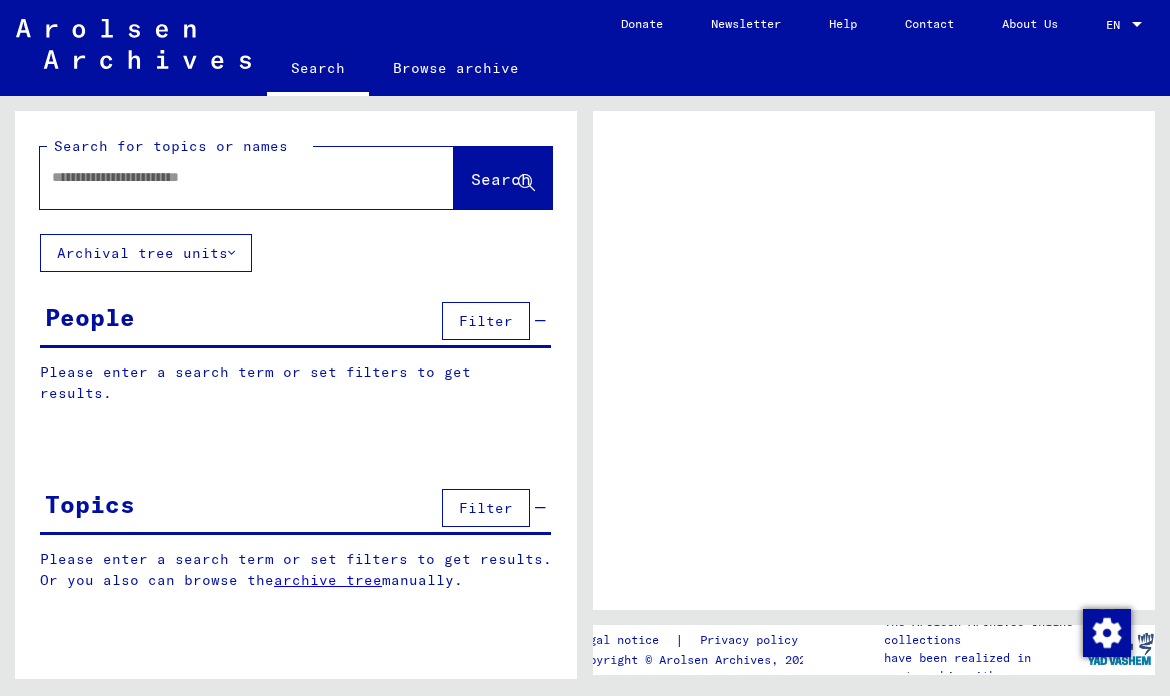 click on "Please enter a search term or set filters to get results." at bounding box center [295, 383] 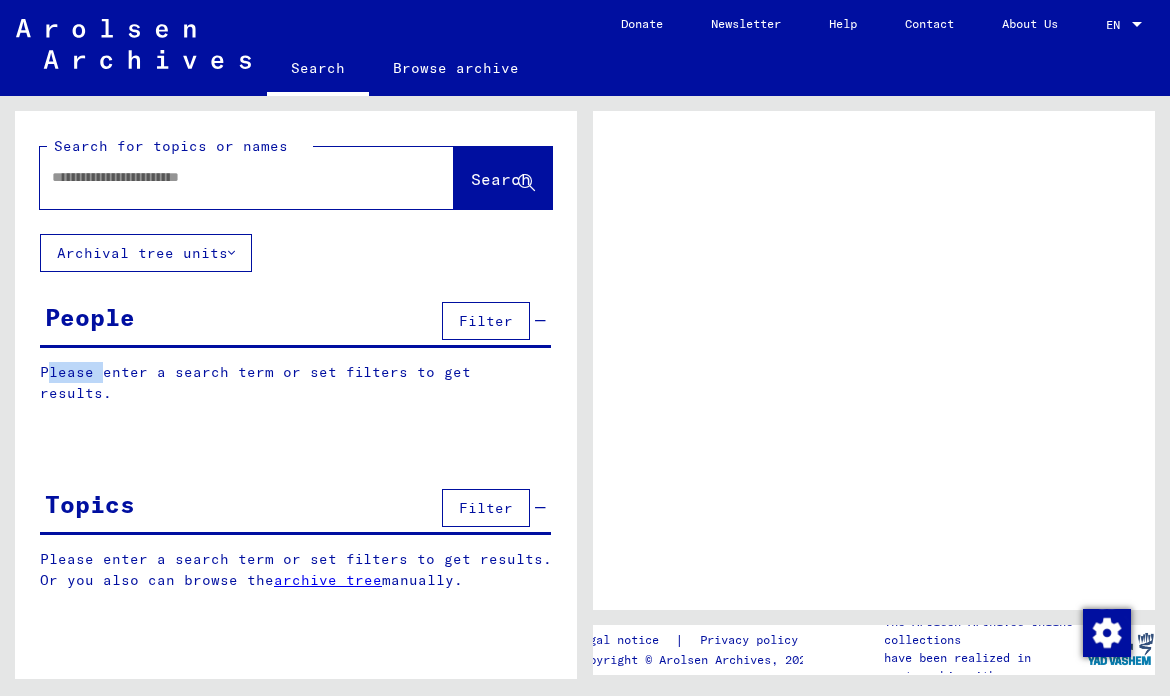 click on "Please enter a search term or set filters to get results.  Signature Last Name First Name Maiden Name Place of Birth Date of Birth Prisoner # search.peopleGrid.father search.peopleGrid.mother search.peopleGrid.religion search.peopleGrid.nationality search.peopleGrid.occupaton search.peopleGrid.place_of_incarceration search.peopleGrid.date_of_decease search.peopleGrid.last_residence search.peopleGrid.last_residence_country search.peopleGrid.last_residence_district search.peopleGrid.last_residence_province search.peopleGrid.last_residence_town search.peopleGrid.last_residence_part_of_town search.peopleGrid.last_residence_street search.peopleGrid.last_residence_house_number Signature Last Name First Name Maiden Name Place of Birth Date of Birth Prisoner #" at bounding box center [296, 398] 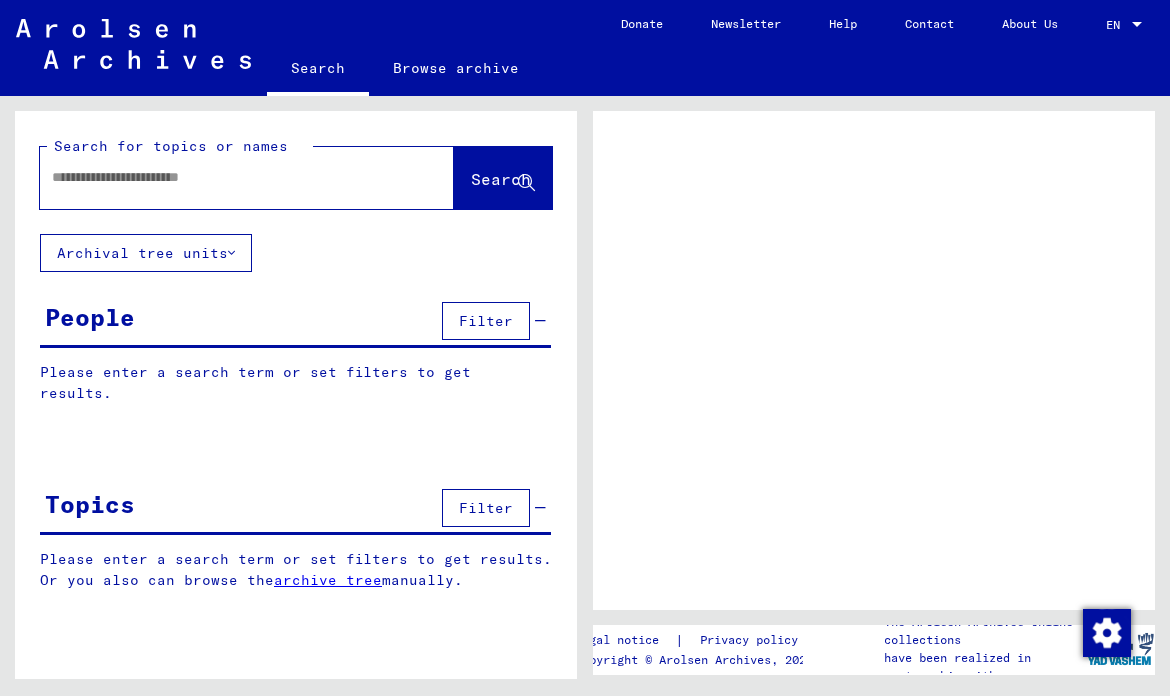 click on "People" at bounding box center [90, 317] 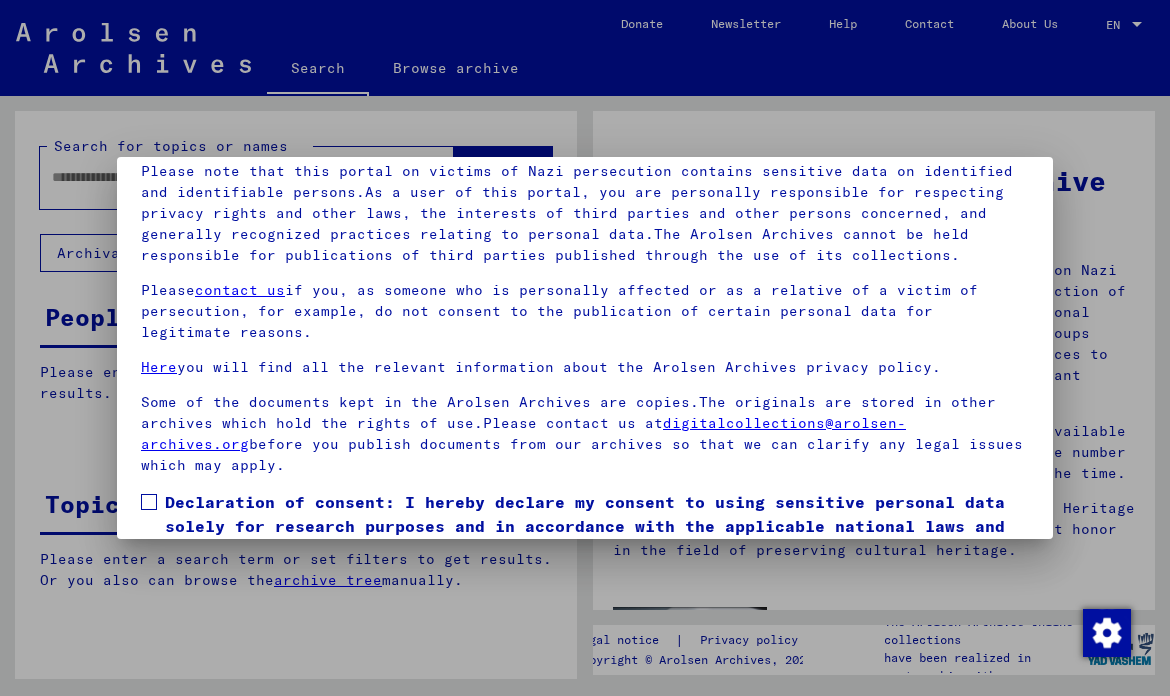 scroll, scrollTop: 169, scrollLeft: 0, axis: vertical 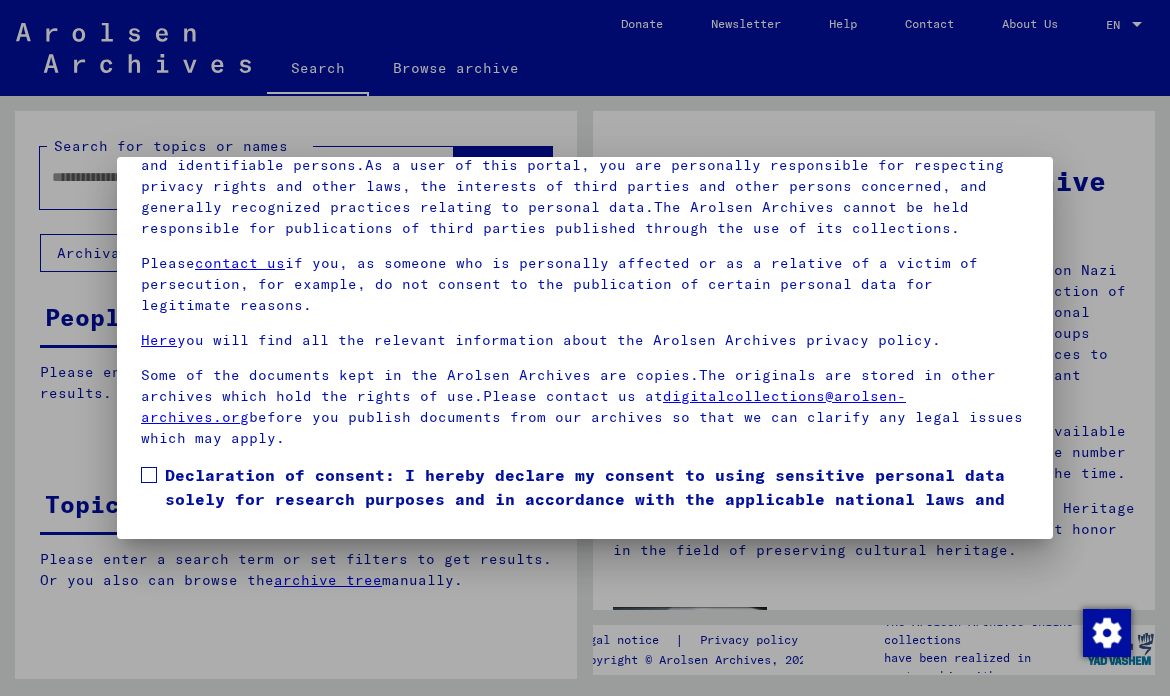 click at bounding box center (149, 475) 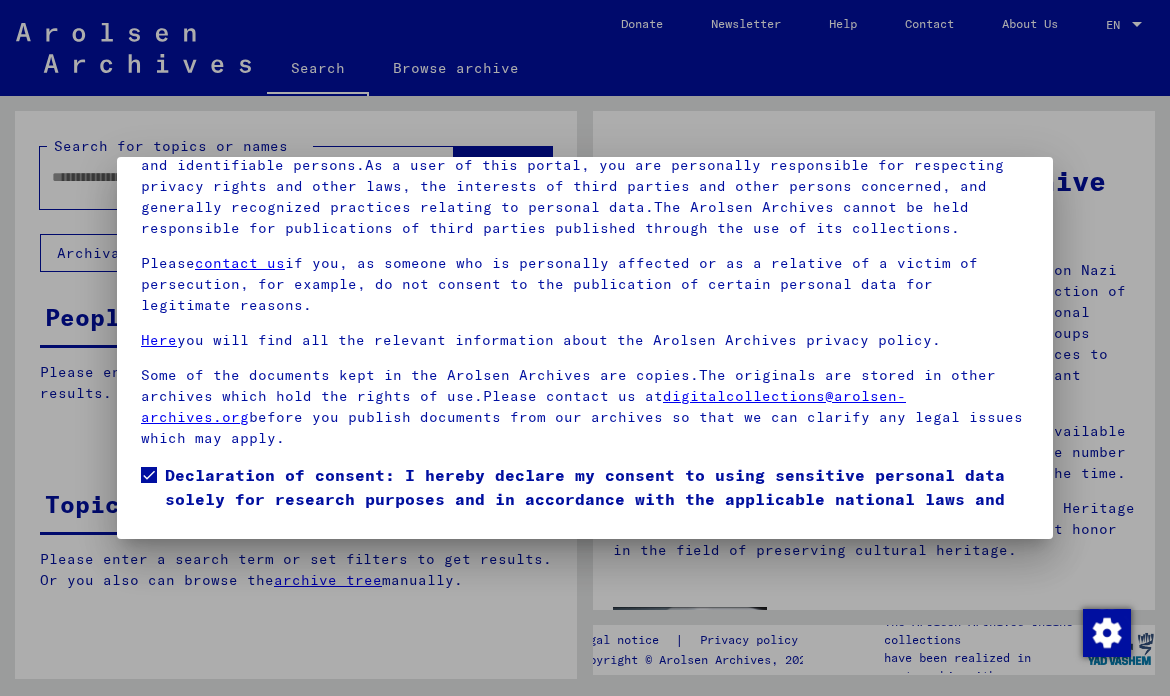 scroll, scrollTop: 0, scrollLeft: 0, axis: both 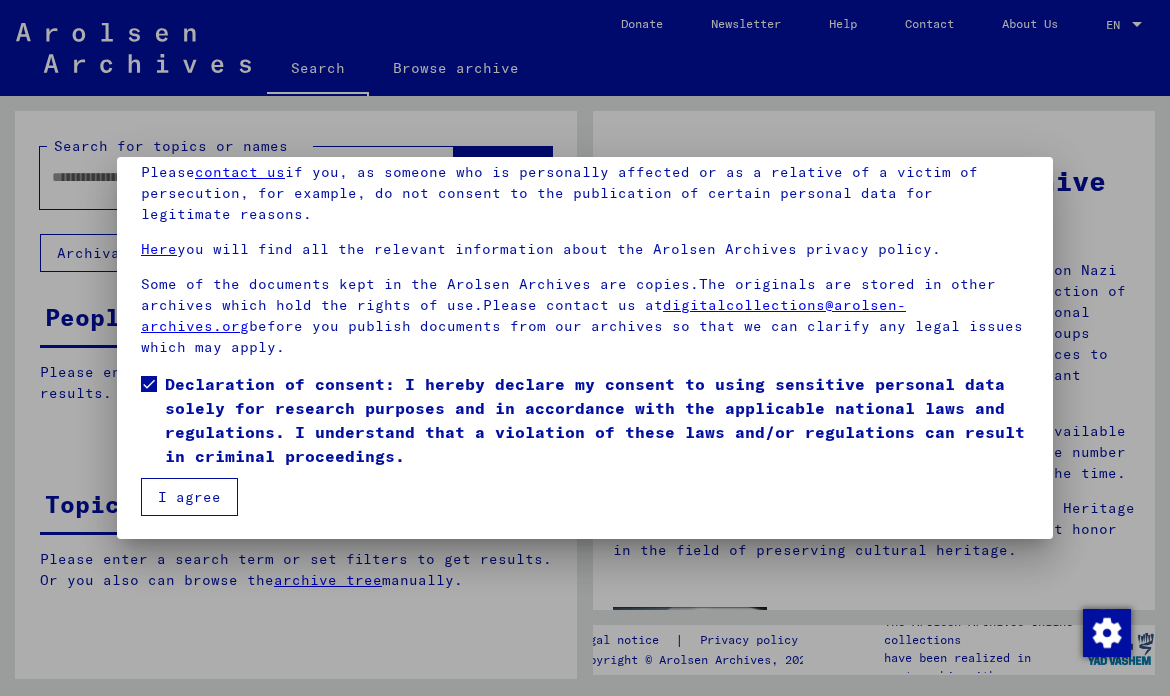 click on "I agree" at bounding box center [189, 497] 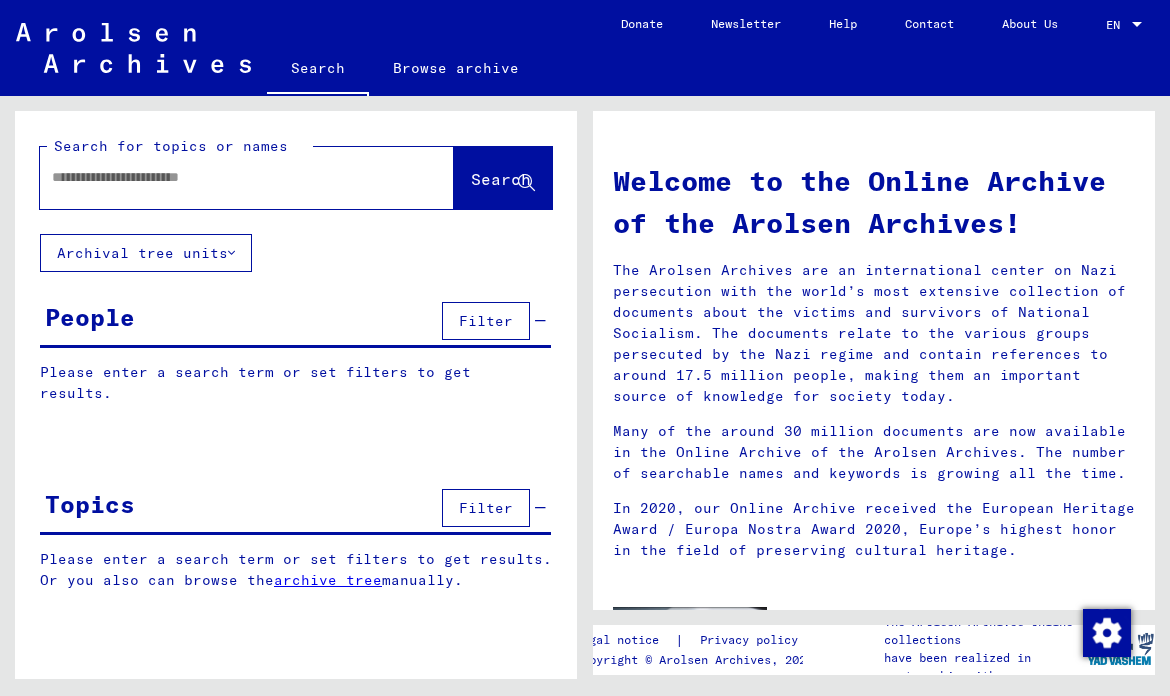 scroll, scrollTop: 0, scrollLeft: 0, axis: both 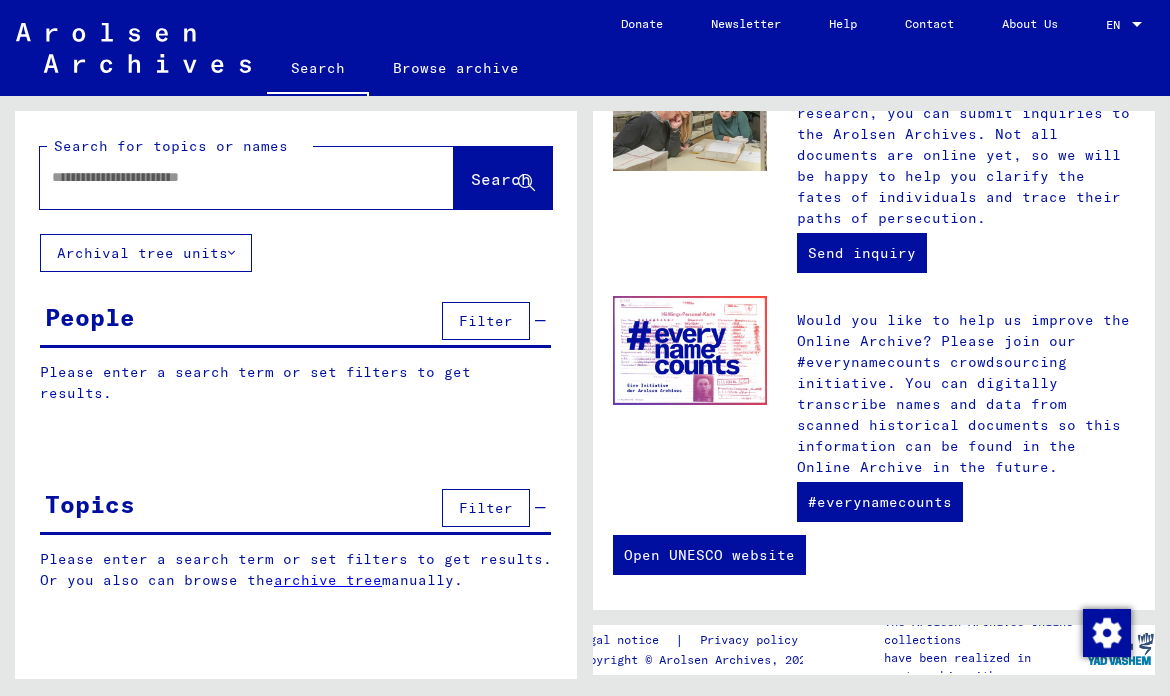 click at bounding box center [223, 177] 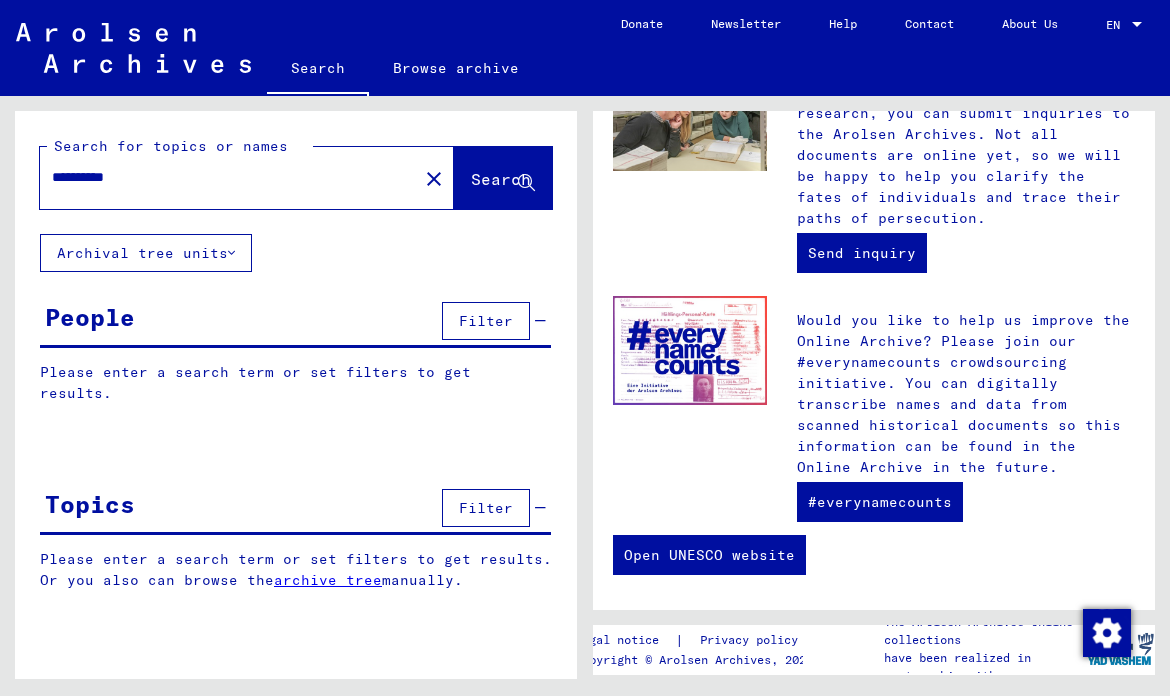 scroll, scrollTop: -2, scrollLeft: 0, axis: vertical 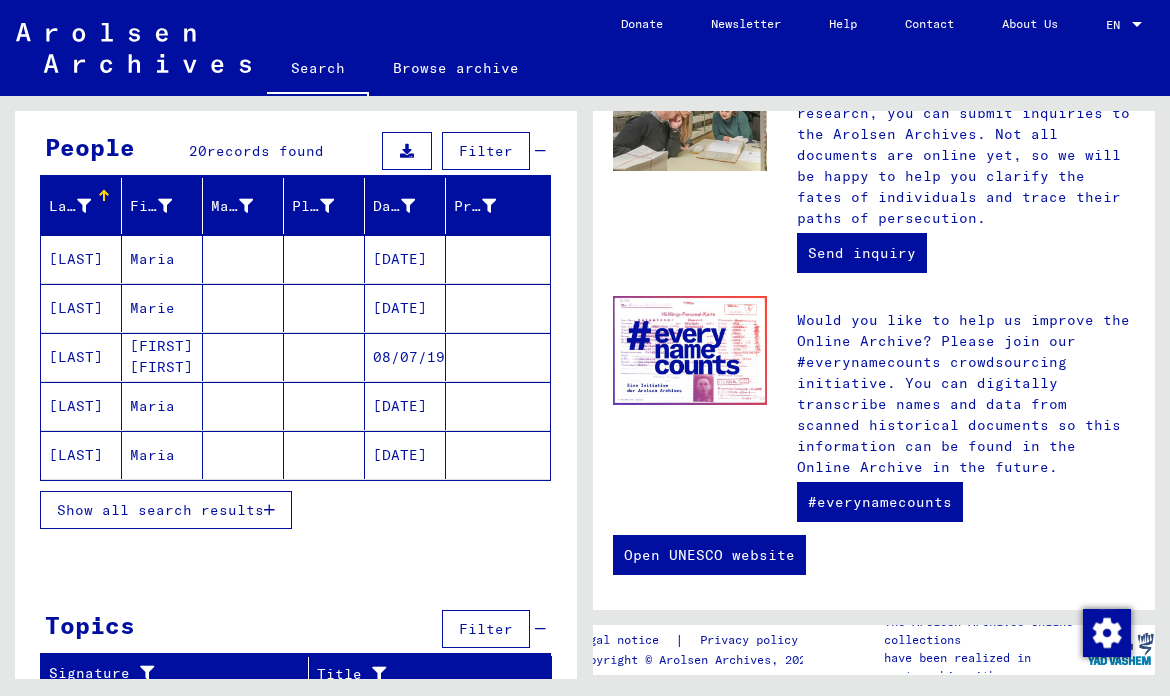 click on "Show all search results" at bounding box center (160, 510) 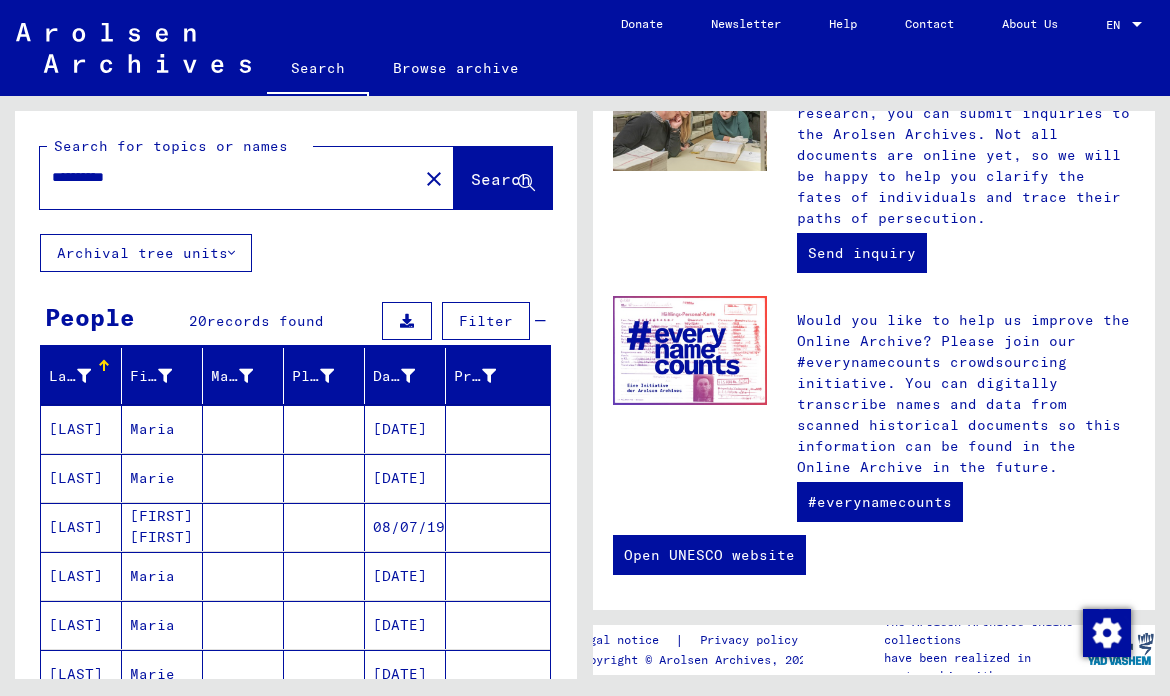 scroll, scrollTop: 0, scrollLeft: 0, axis: both 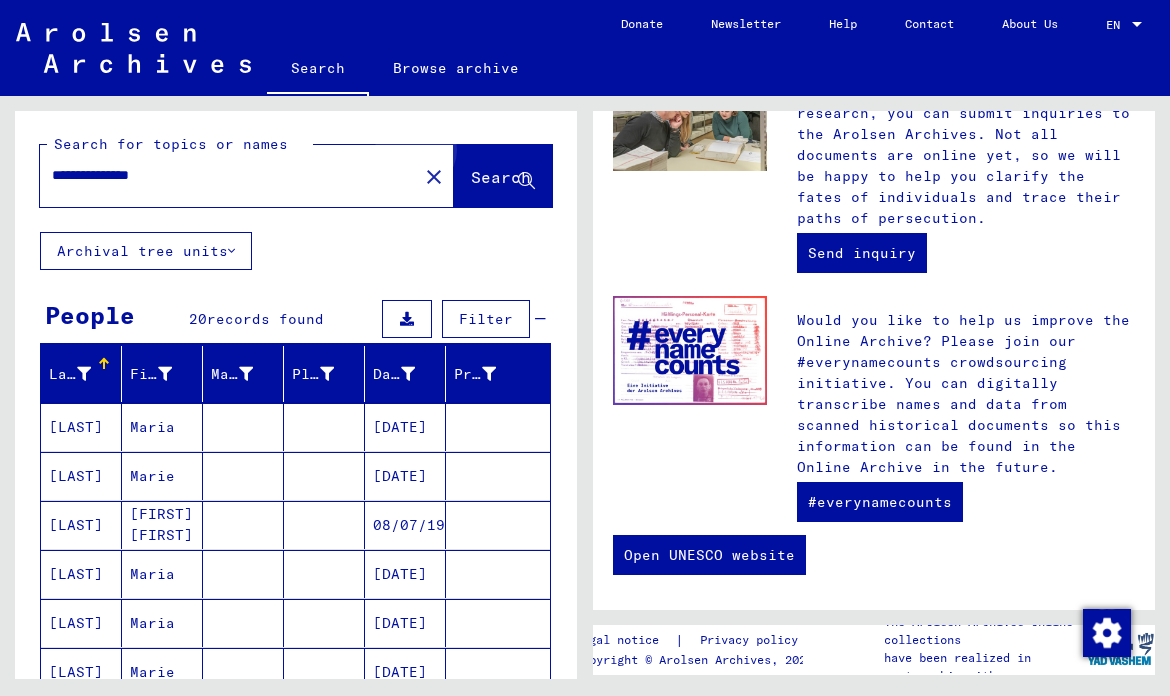 click on "Search" at bounding box center [501, 177] 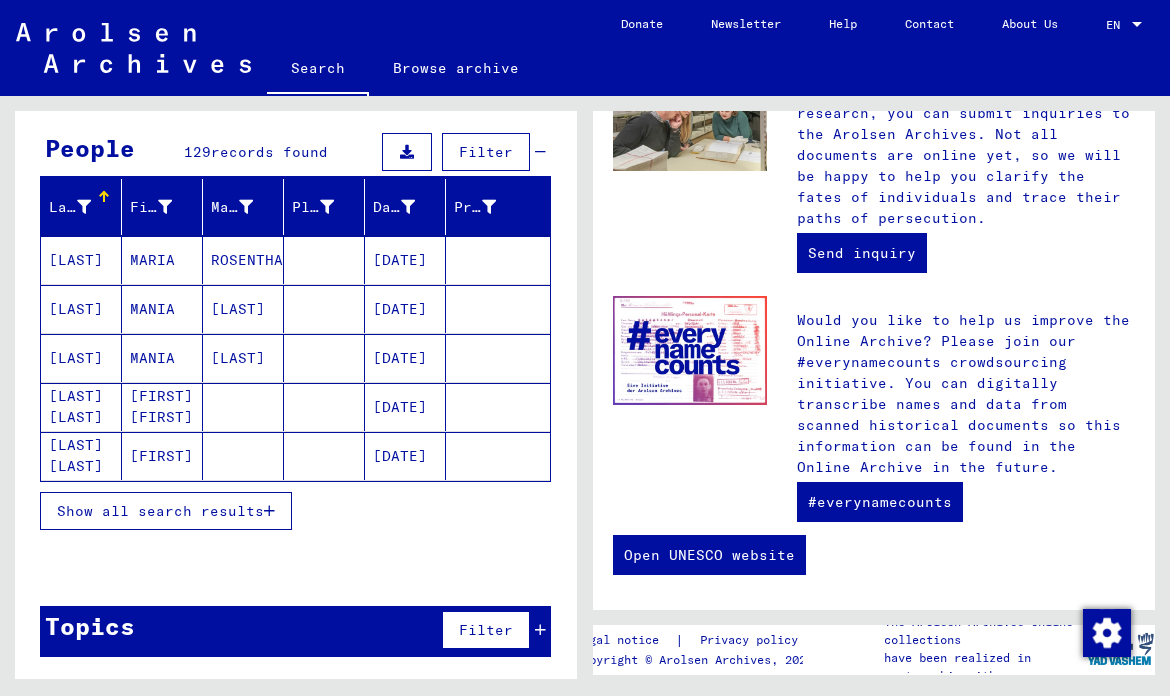 scroll, scrollTop: 169, scrollLeft: 0, axis: vertical 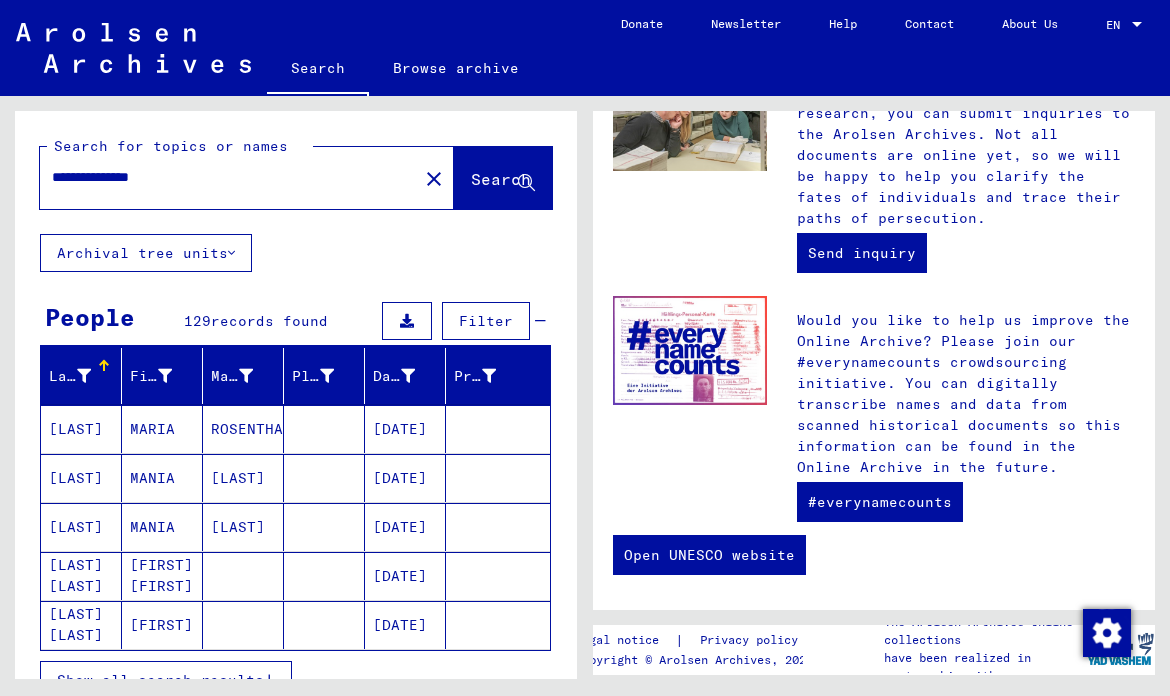 drag, startPoint x: 193, startPoint y: 179, endPoint x: 142, endPoint y: 180, distance: 51.009804 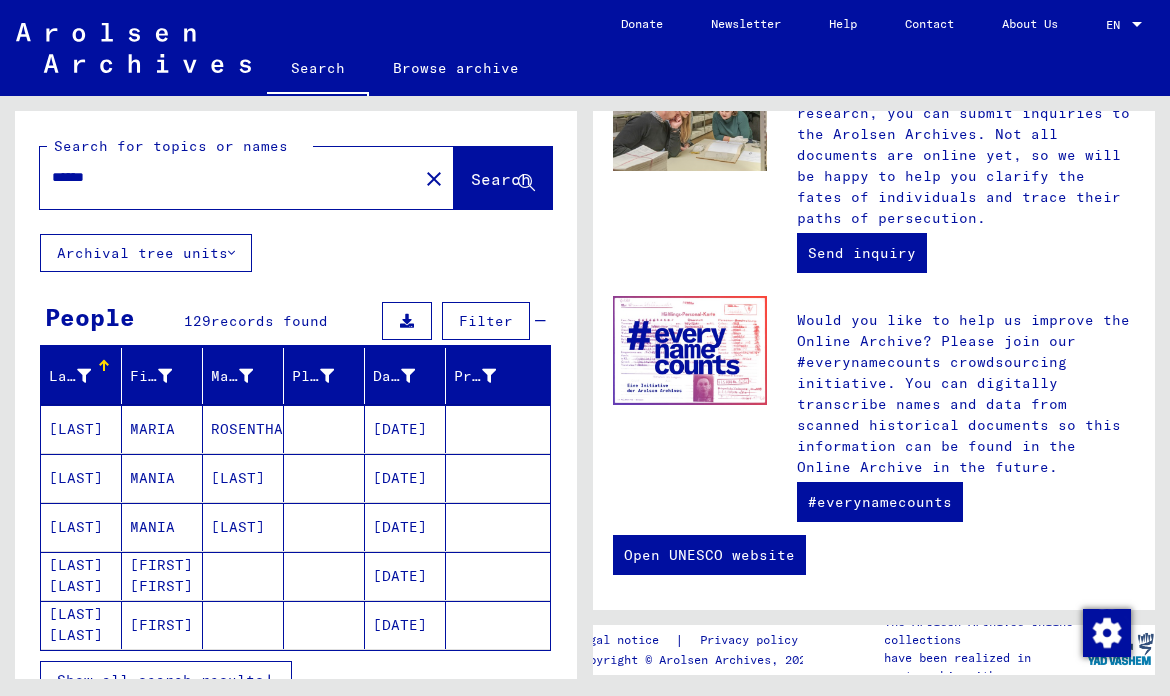 type on "******" 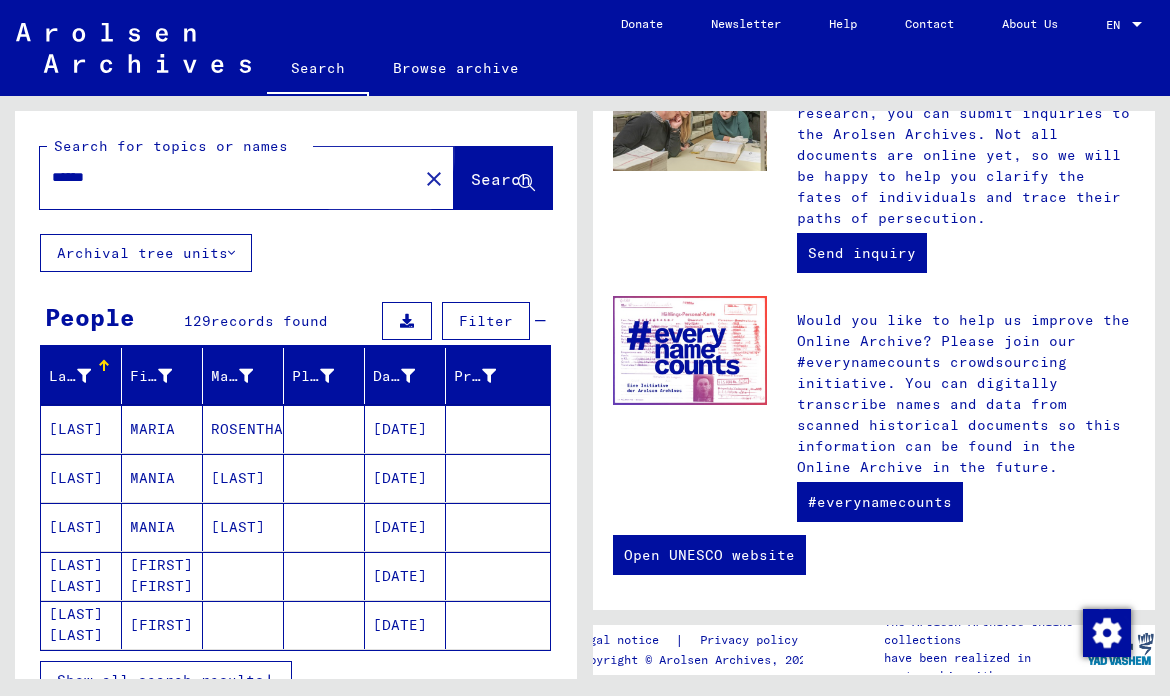 click on "Search" at bounding box center [501, 179] 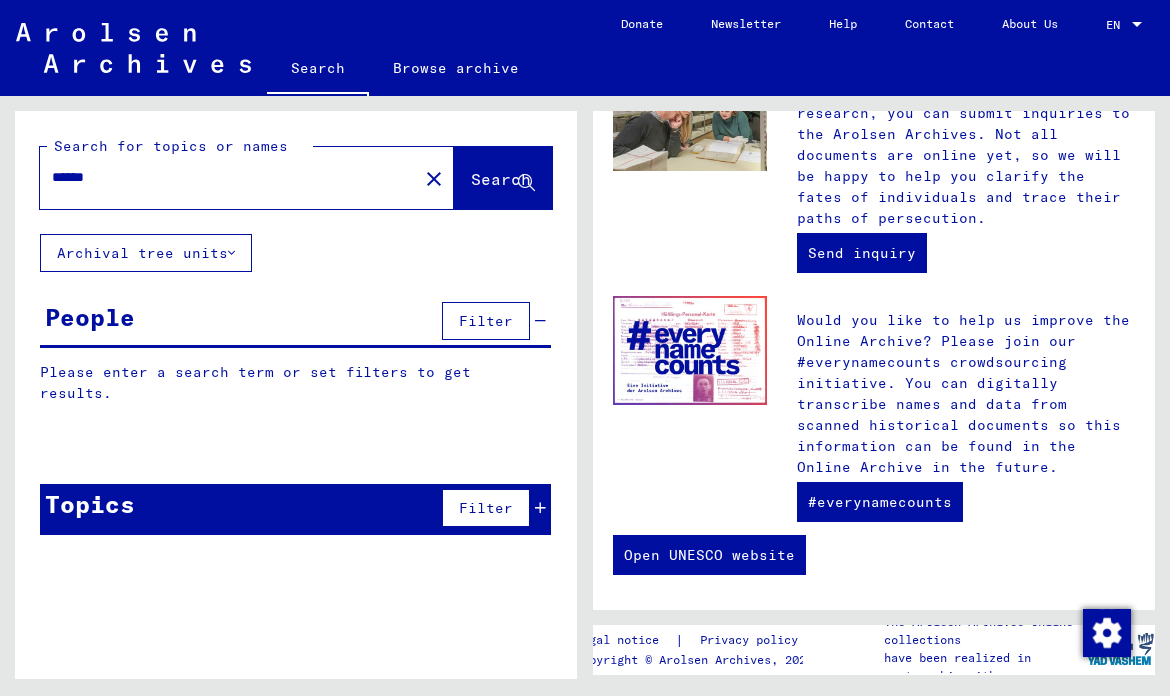 scroll, scrollTop: 0, scrollLeft: 0, axis: both 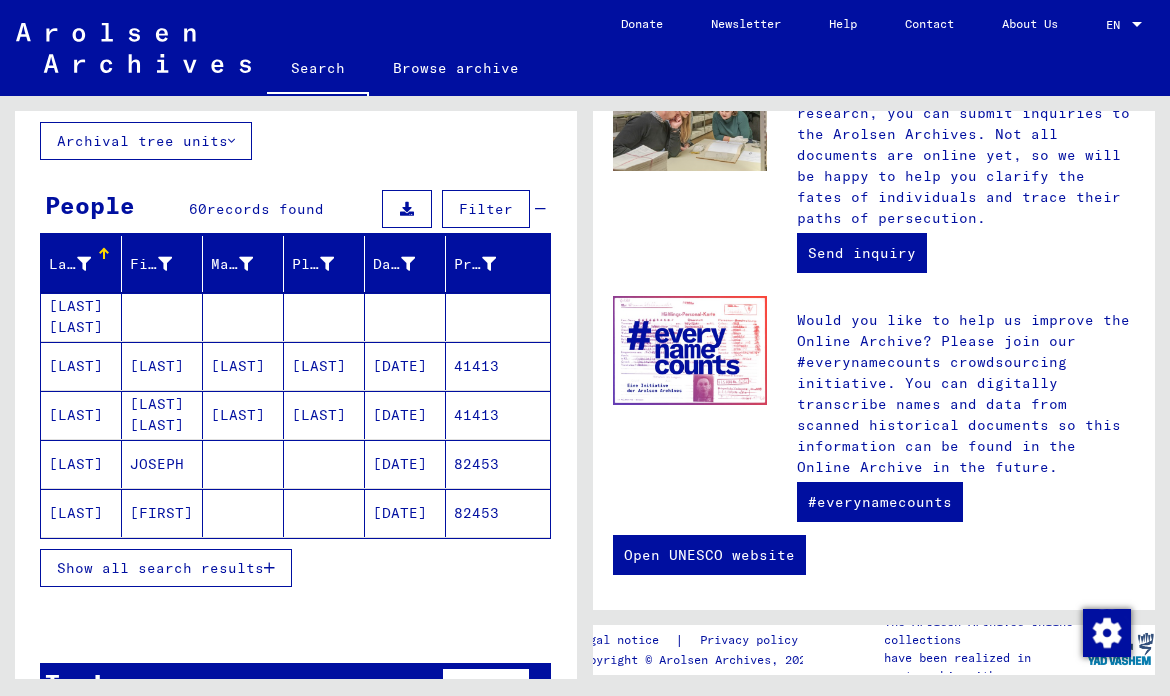 click on "Show all search results" at bounding box center [160, 568] 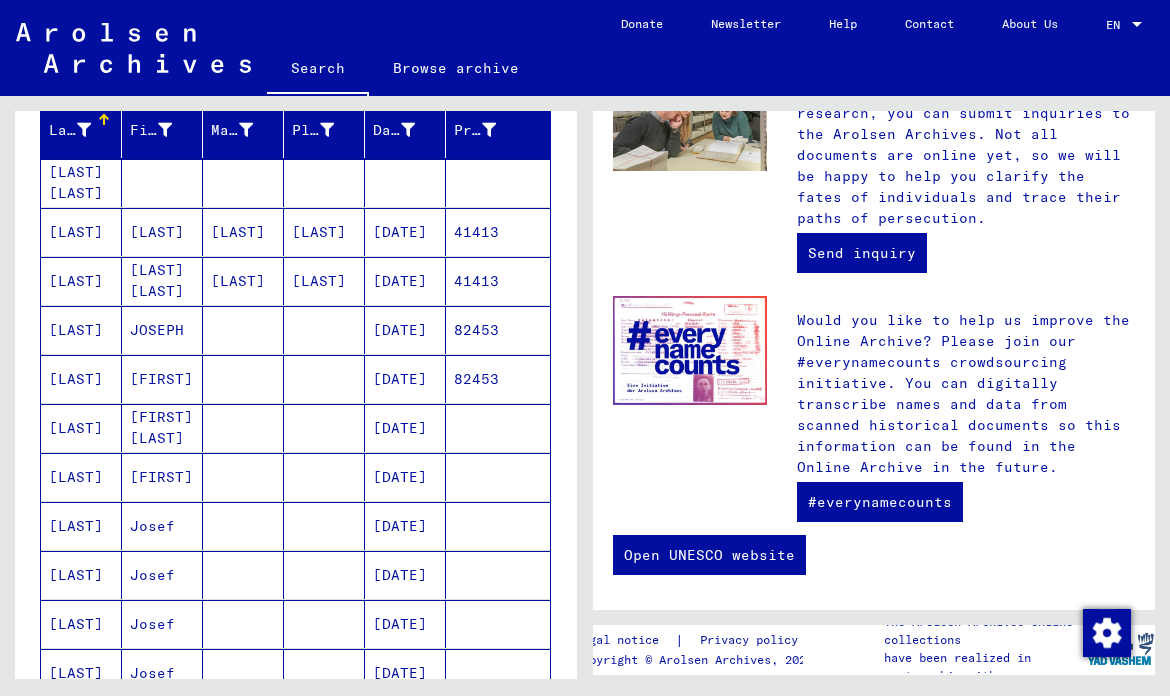 scroll, scrollTop: 245, scrollLeft: 0, axis: vertical 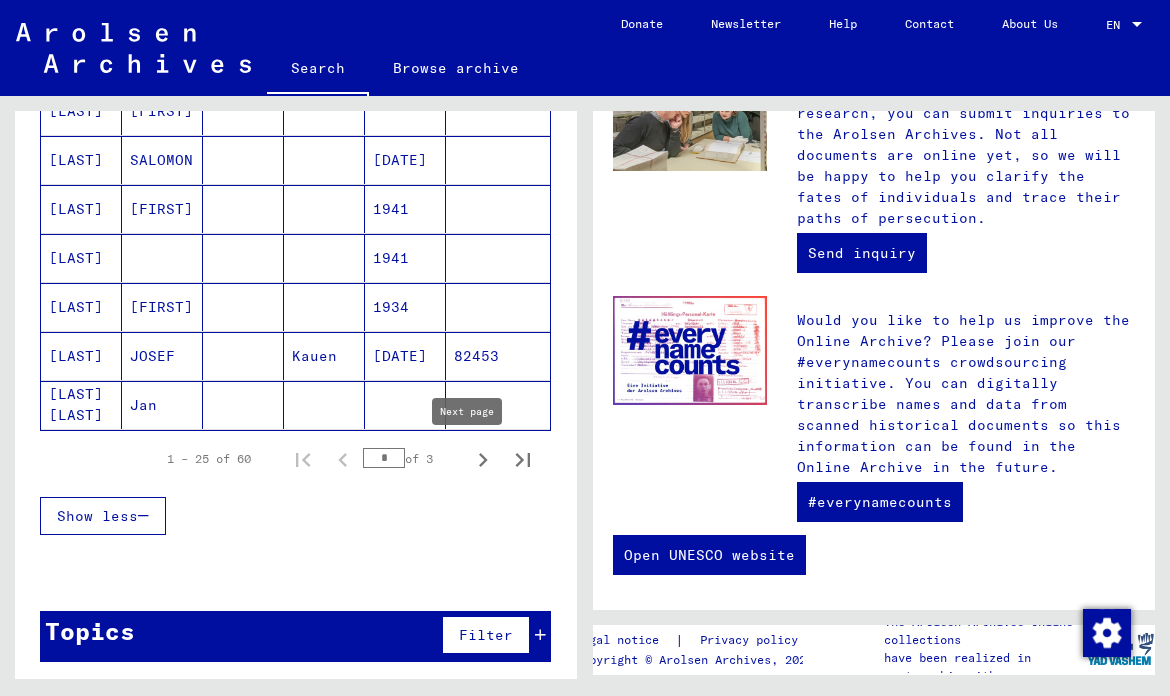 click at bounding box center [483, 460] 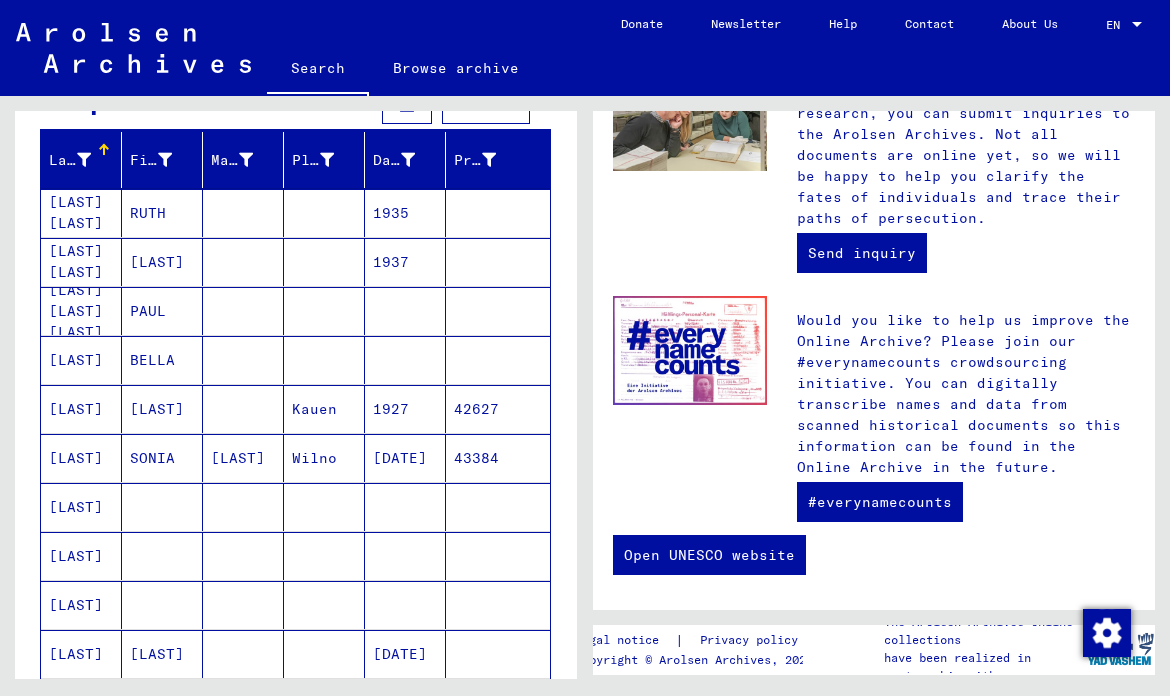 scroll, scrollTop: 100, scrollLeft: 0, axis: vertical 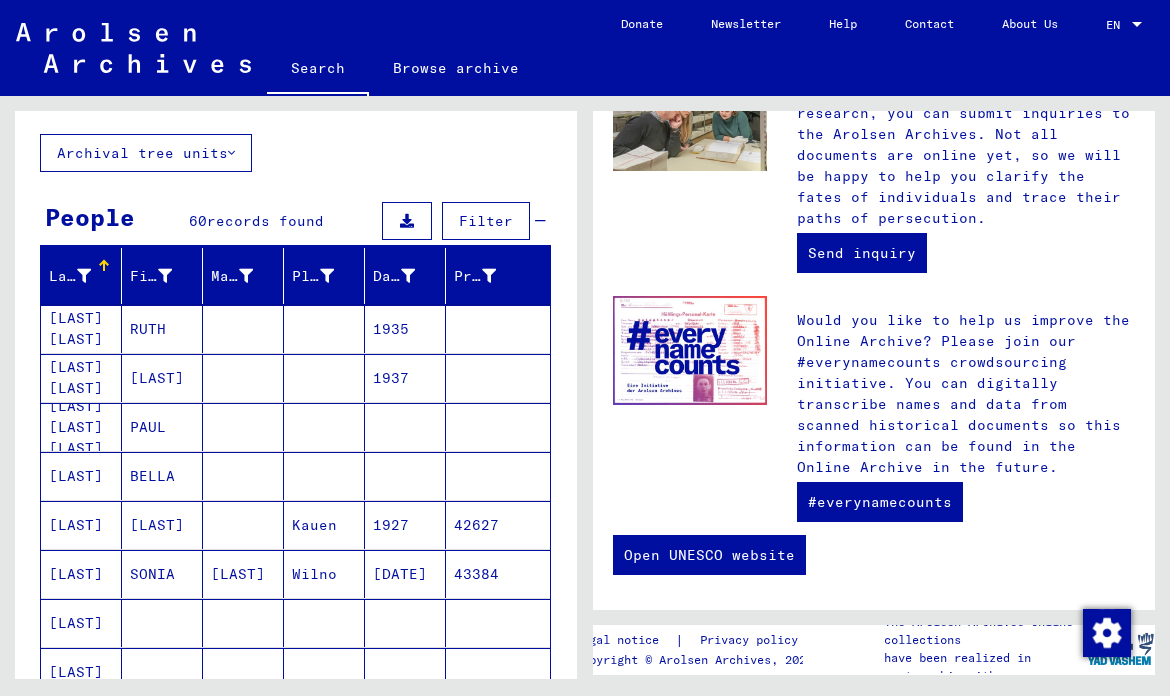 drag, startPoint x: 65, startPoint y: 572, endPoint x: 512, endPoint y: 577, distance: 447.02795 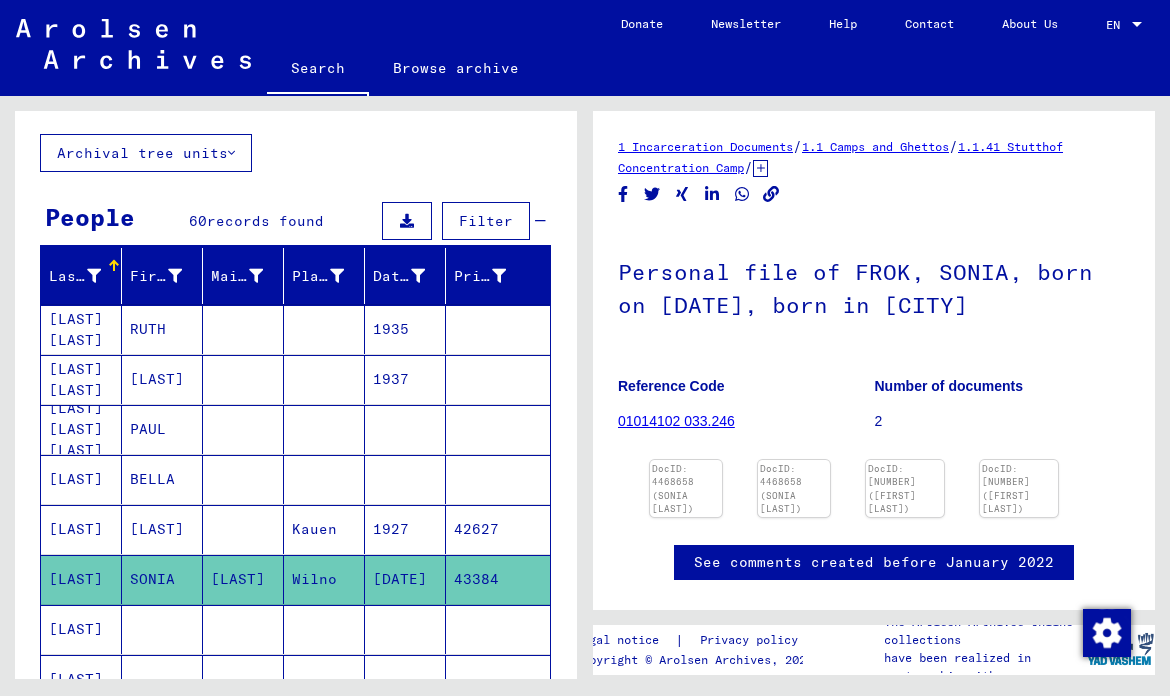 scroll, scrollTop: 0, scrollLeft: 0, axis: both 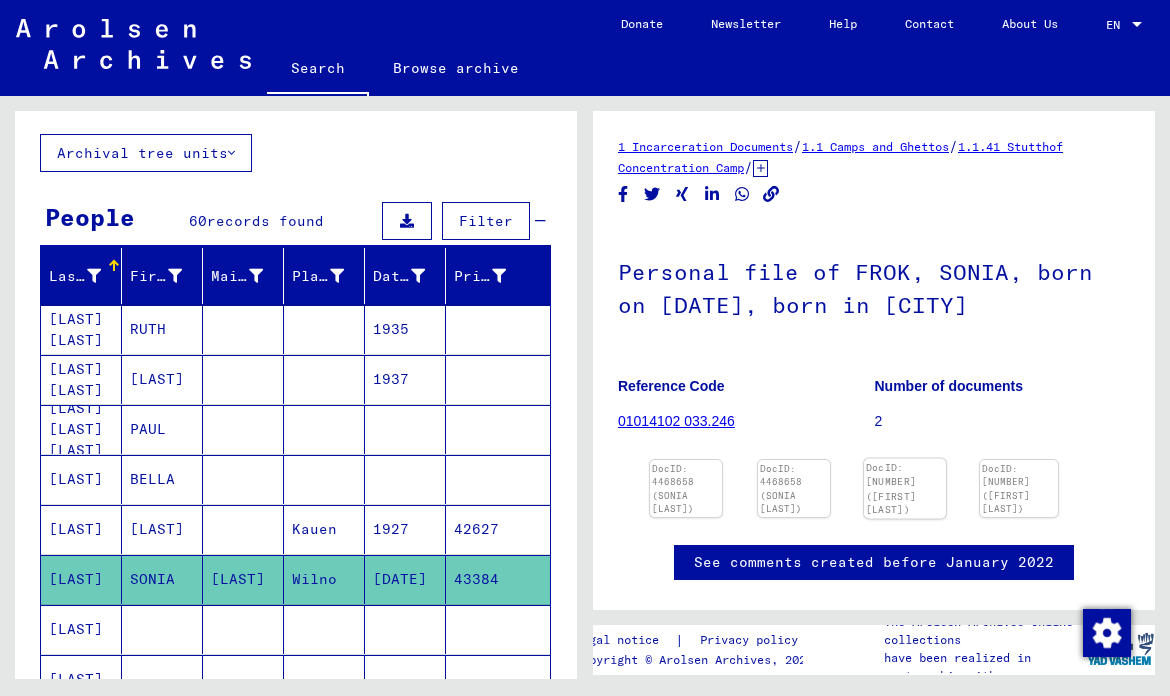 click at bounding box center [686, 460] 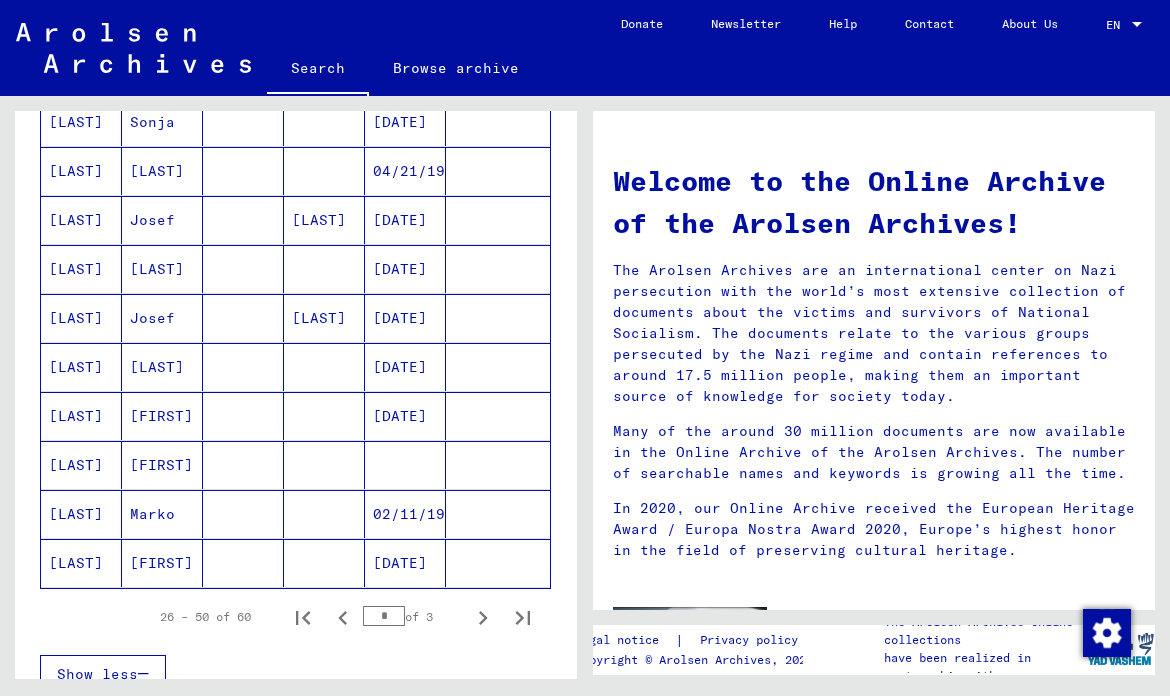 scroll, scrollTop: 1044, scrollLeft: 0, axis: vertical 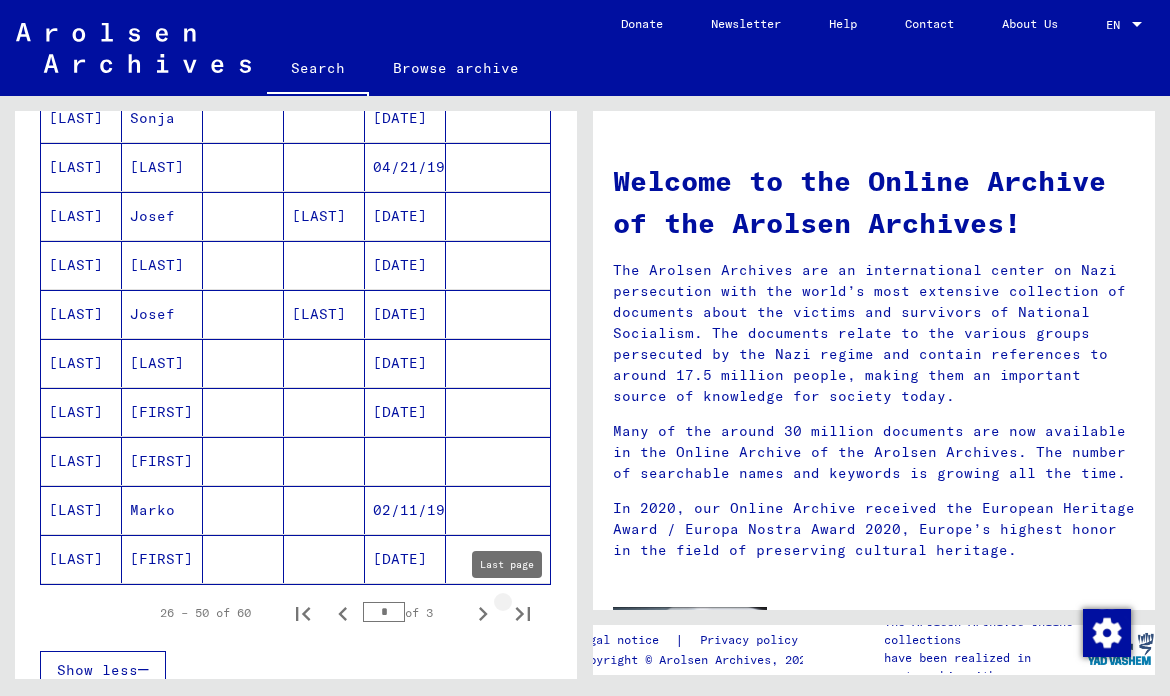 click at bounding box center (523, 614) 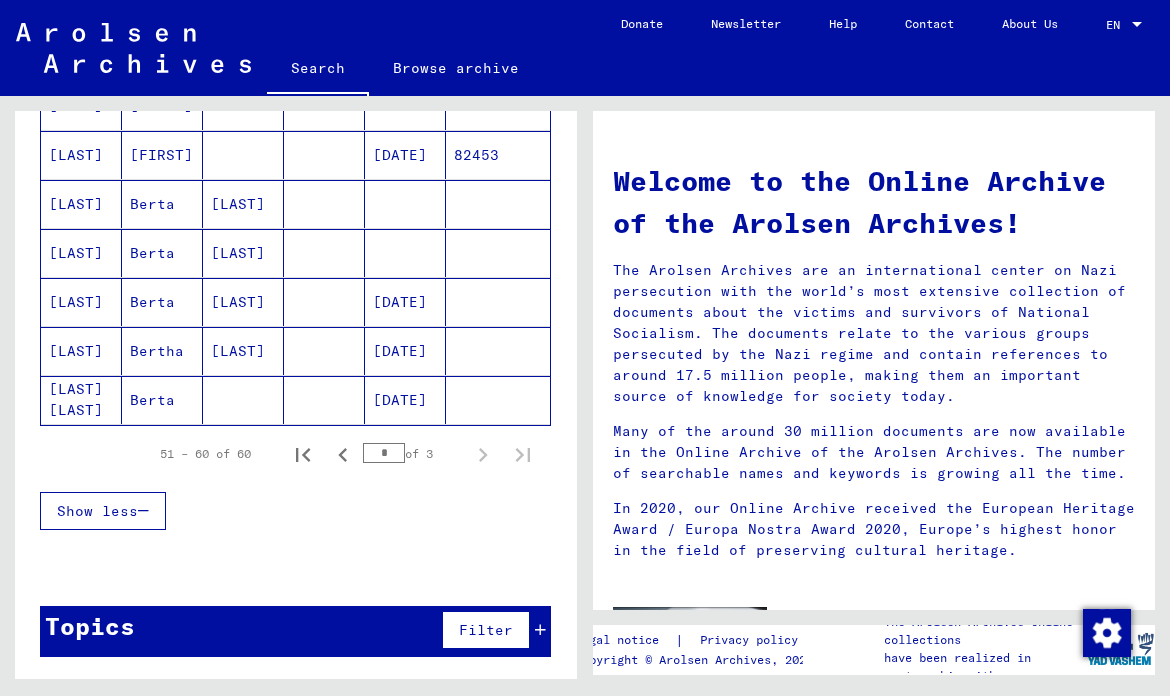 scroll, scrollTop: 470, scrollLeft: 0, axis: vertical 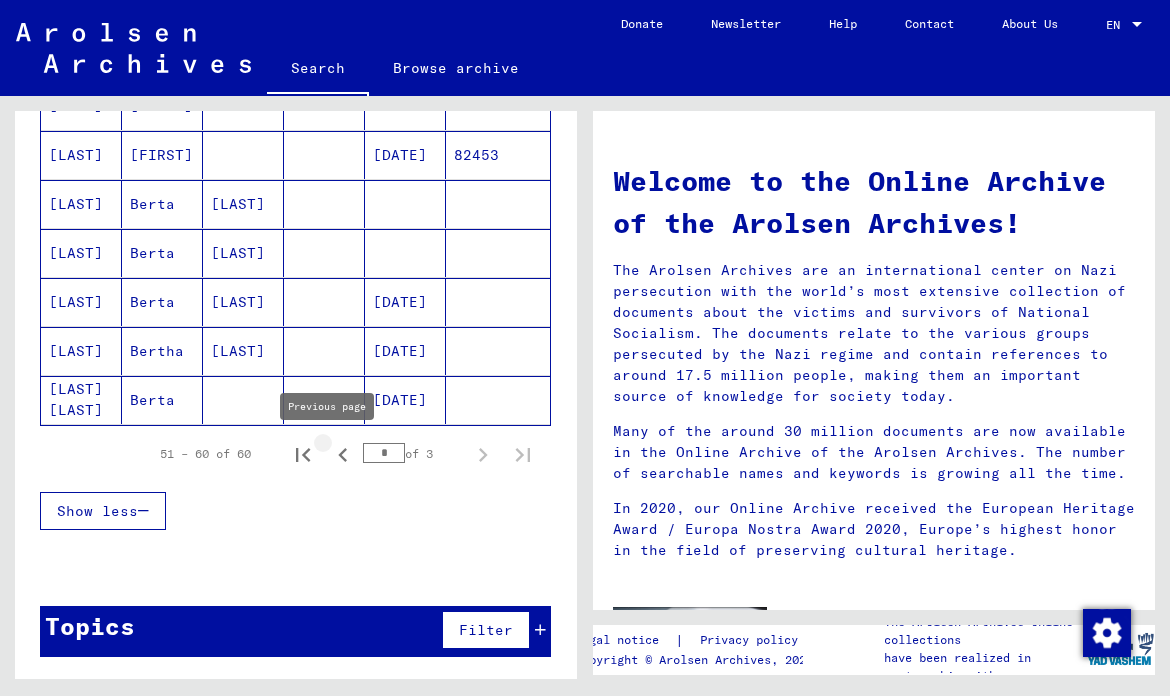 click at bounding box center (343, 455) 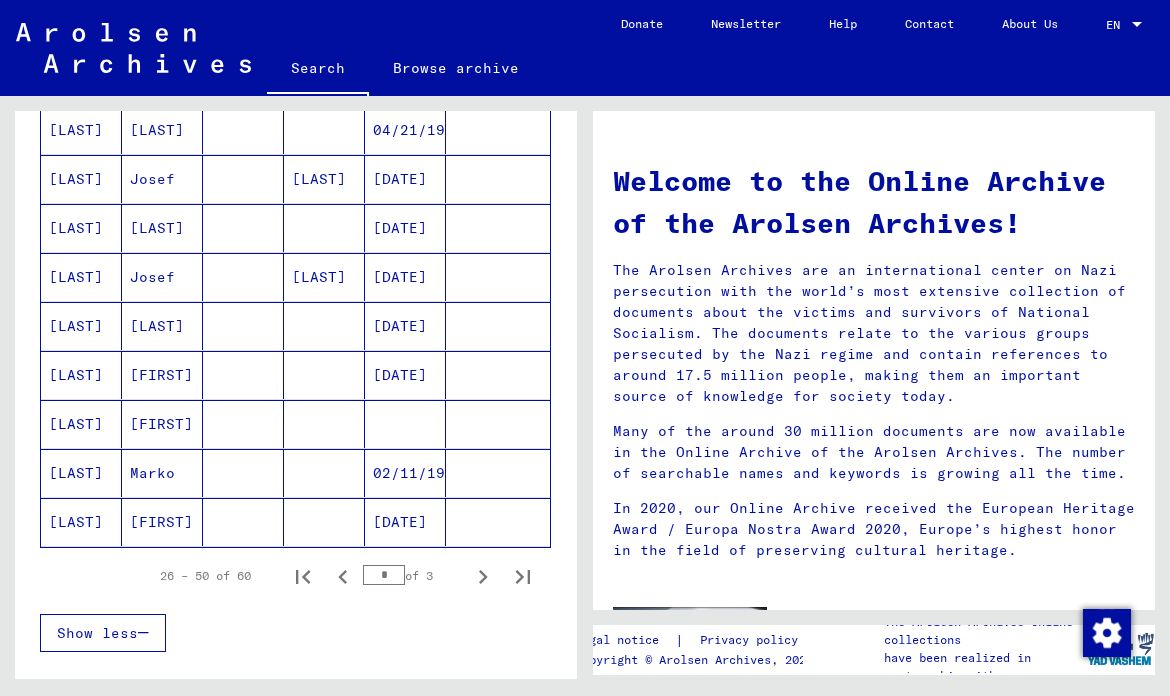 scroll, scrollTop: 1205, scrollLeft: 0, axis: vertical 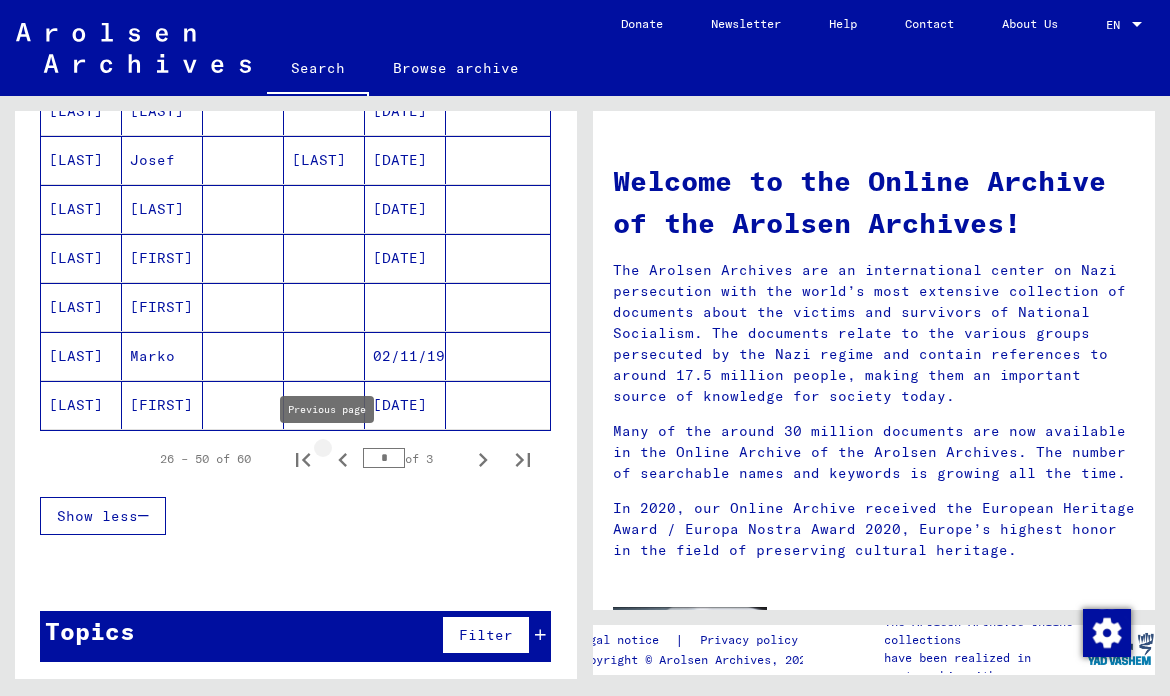 click at bounding box center [343, 460] 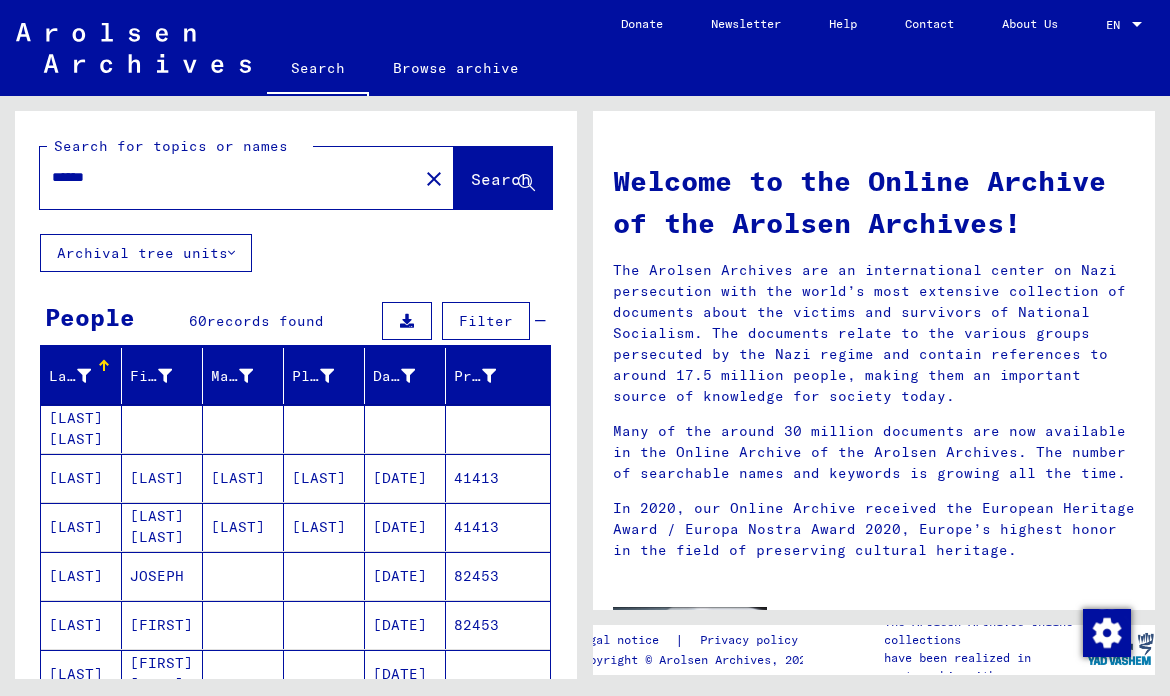 scroll, scrollTop: 0, scrollLeft: 0, axis: both 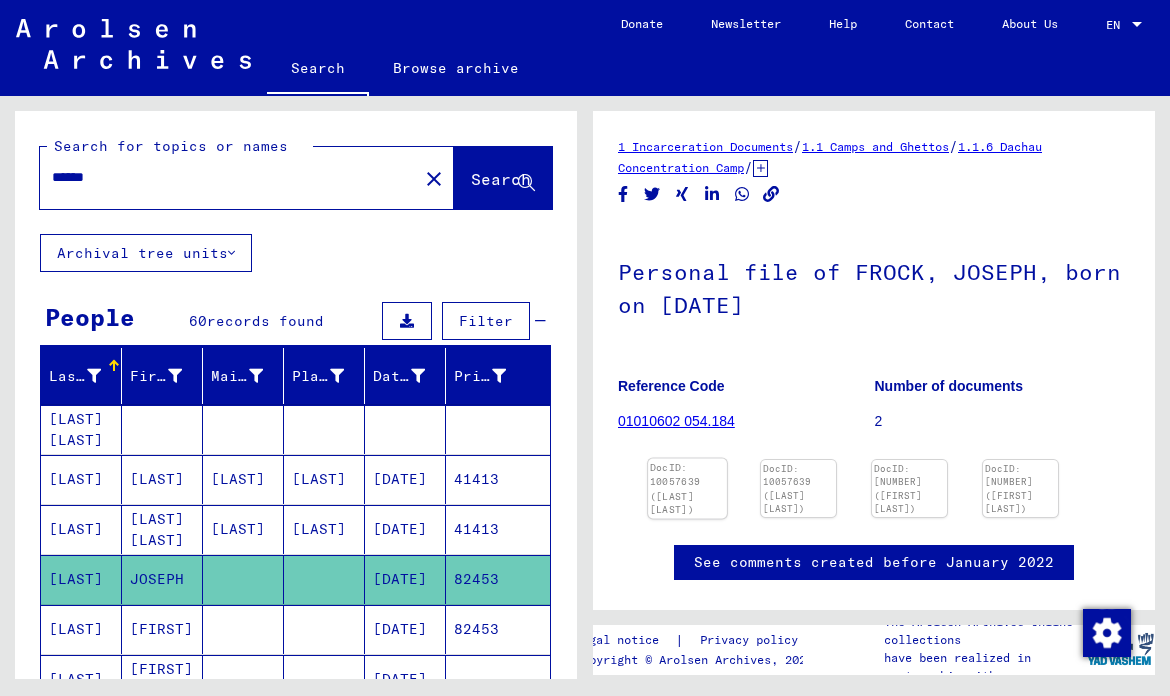 click at bounding box center (687, 459) 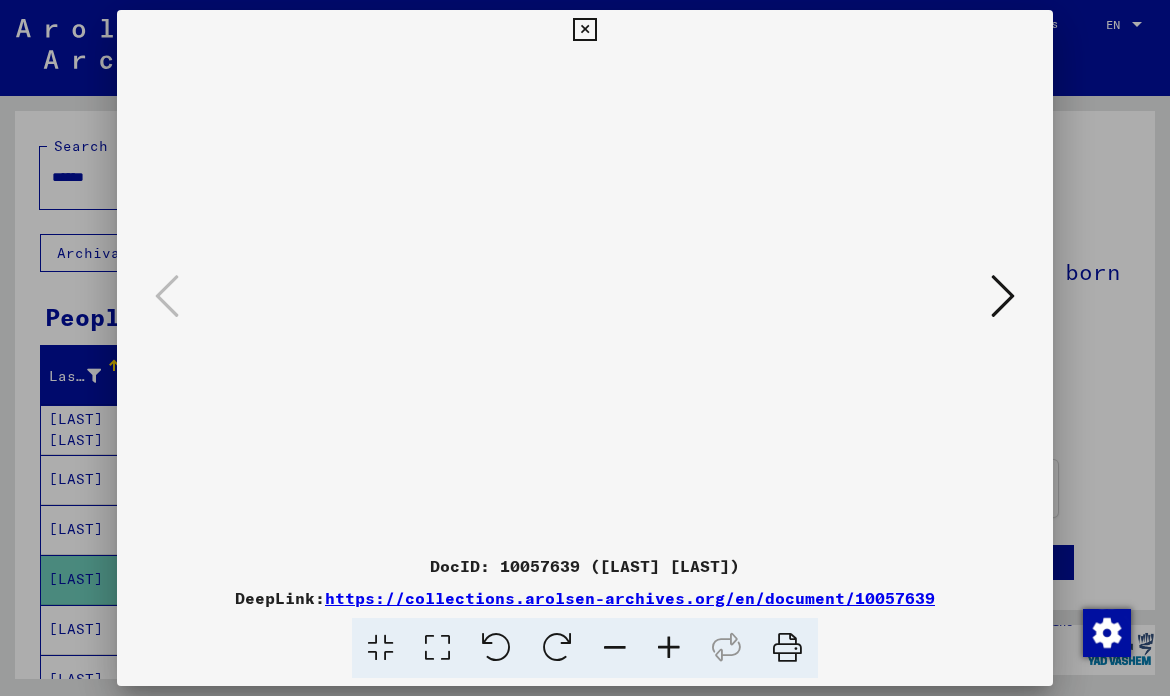 click at bounding box center [584, 30] 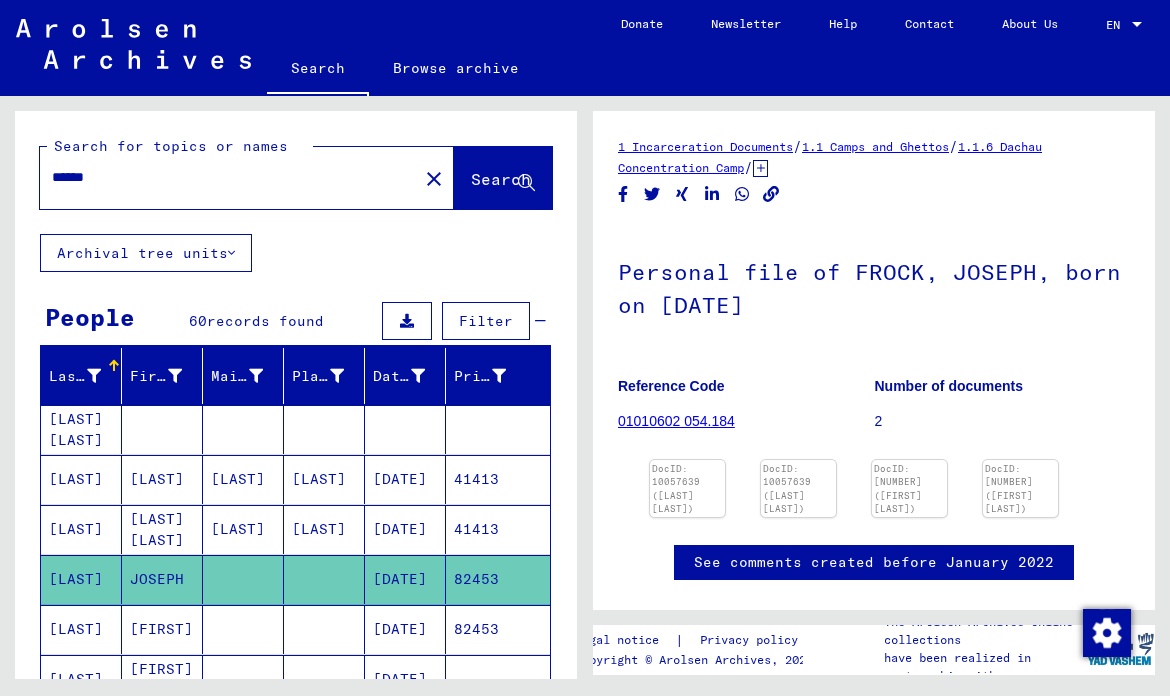 drag, startPoint x: 47, startPoint y: 472, endPoint x: 528, endPoint y: 483, distance: 481.12576 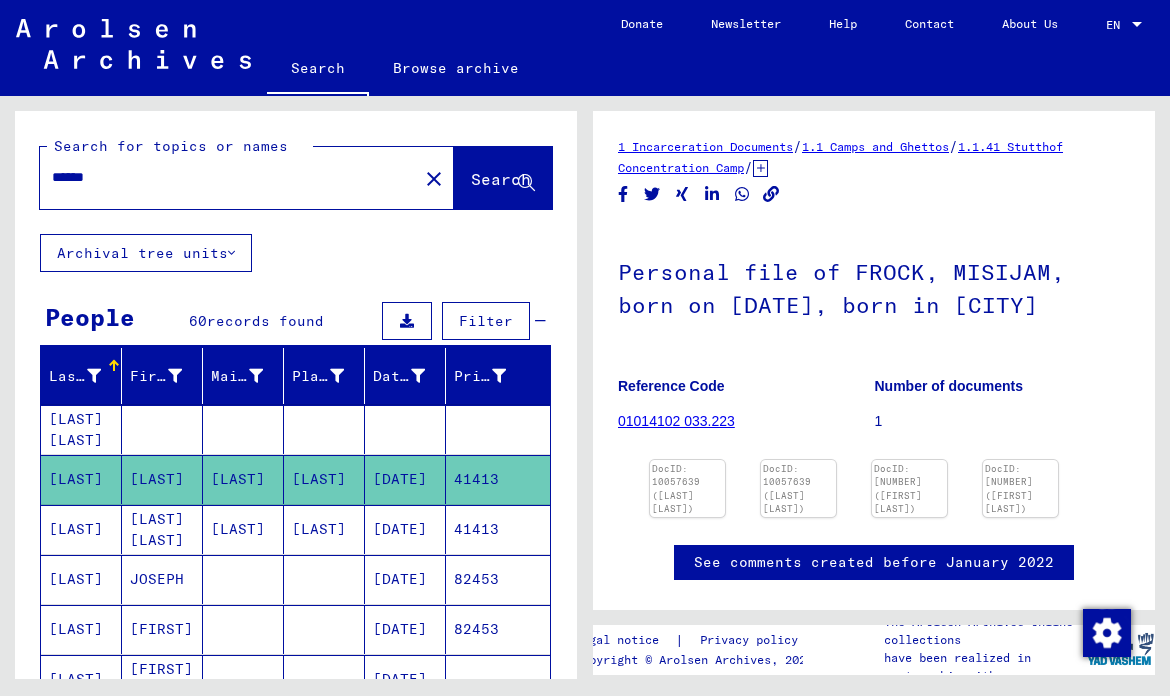 scroll, scrollTop: 0, scrollLeft: 0, axis: both 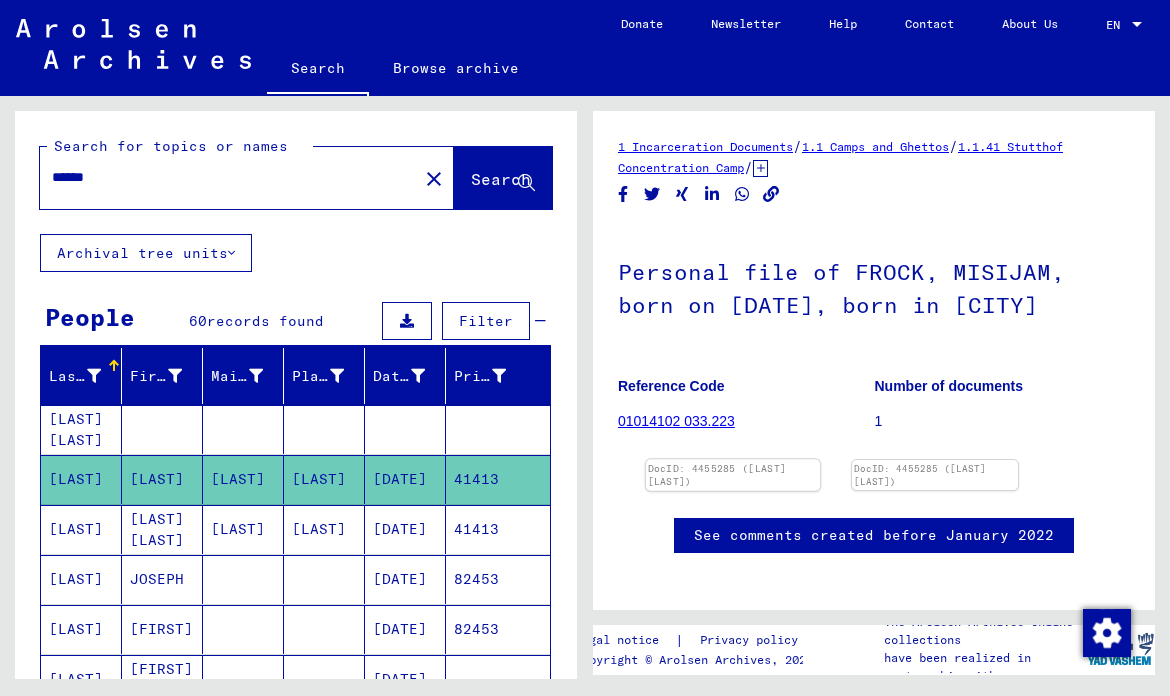 click at bounding box center (733, 459) 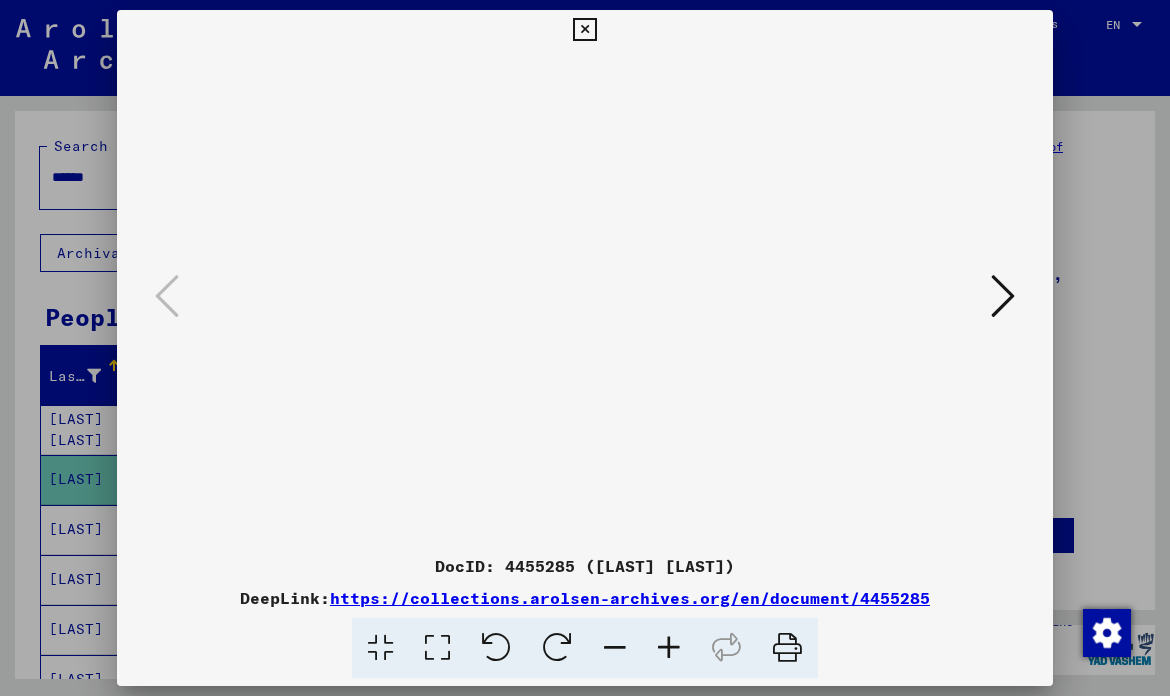 drag, startPoint x: 233, startPoint y: 68, endPoint x: 356, endPoint y: 300, distance: 262.58902 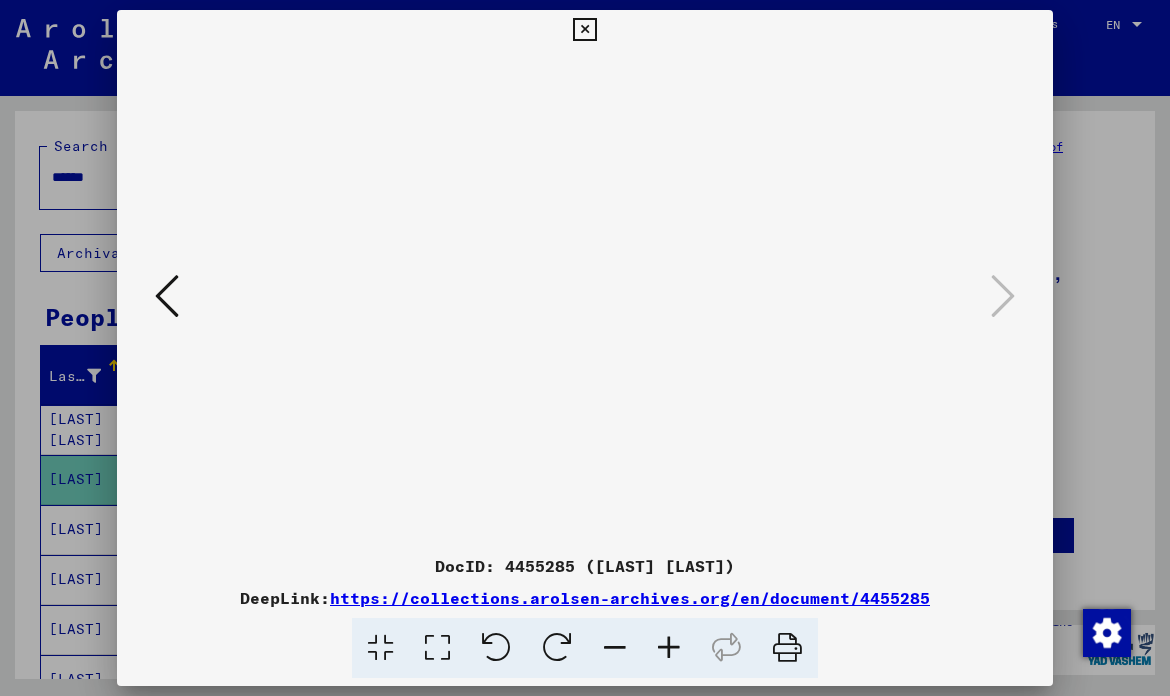 click at bounding box center (167, 296) 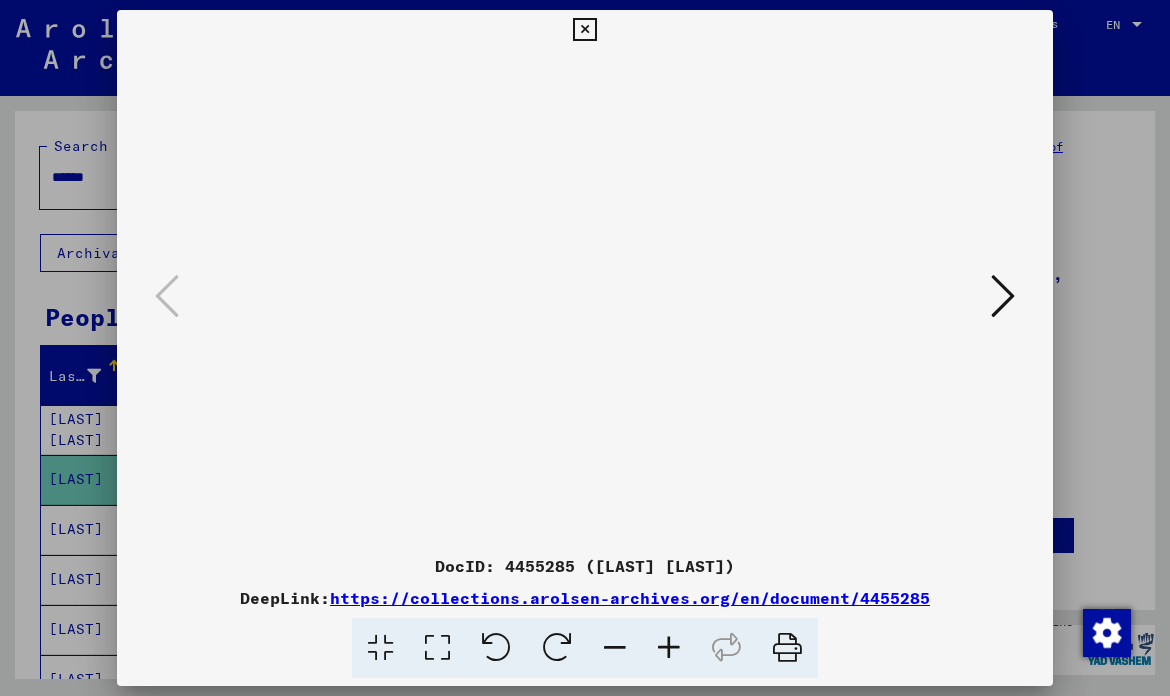 click at bounding box center (584, 30) 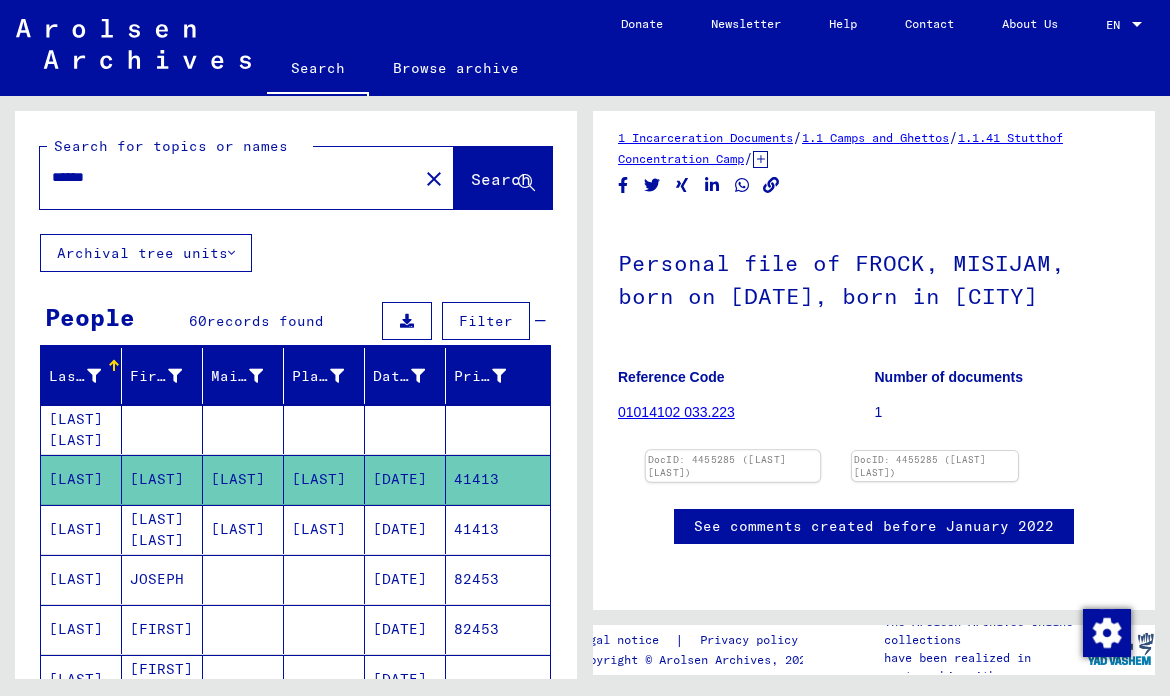 scroll, scrollTop: 163, scrollLeft: 0, axis: vertical 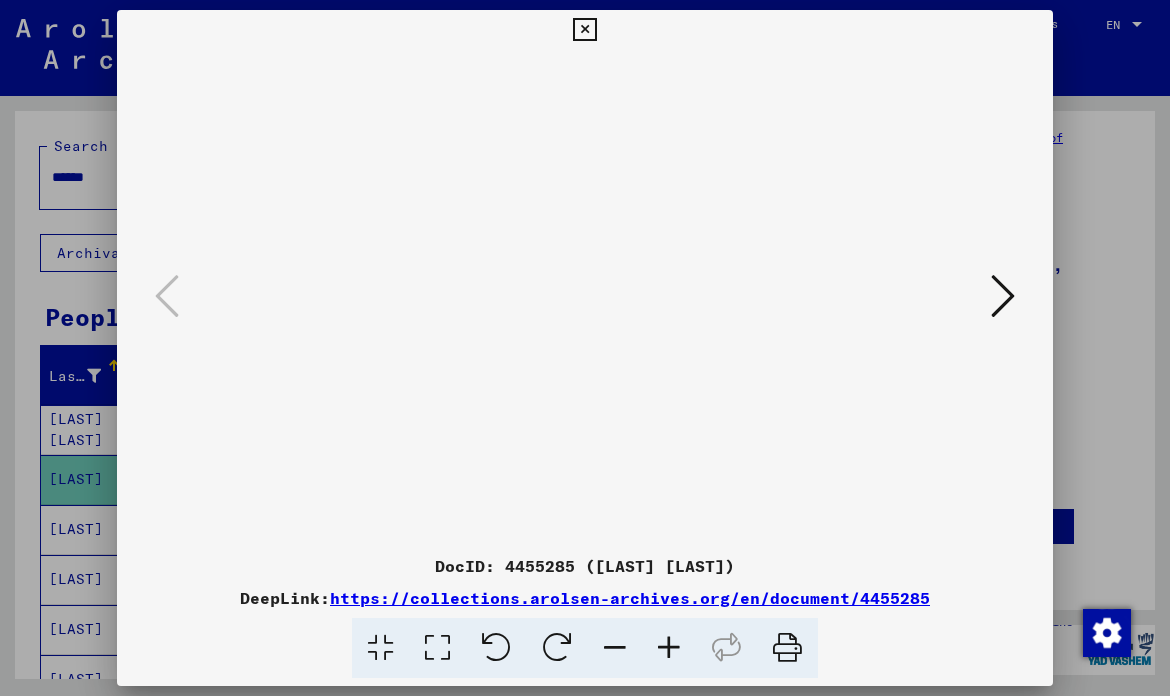 drag, startPoint x: 680, startPoint y: 472, endPoint x: 445, endPoint y: 308, distance: 286.56763 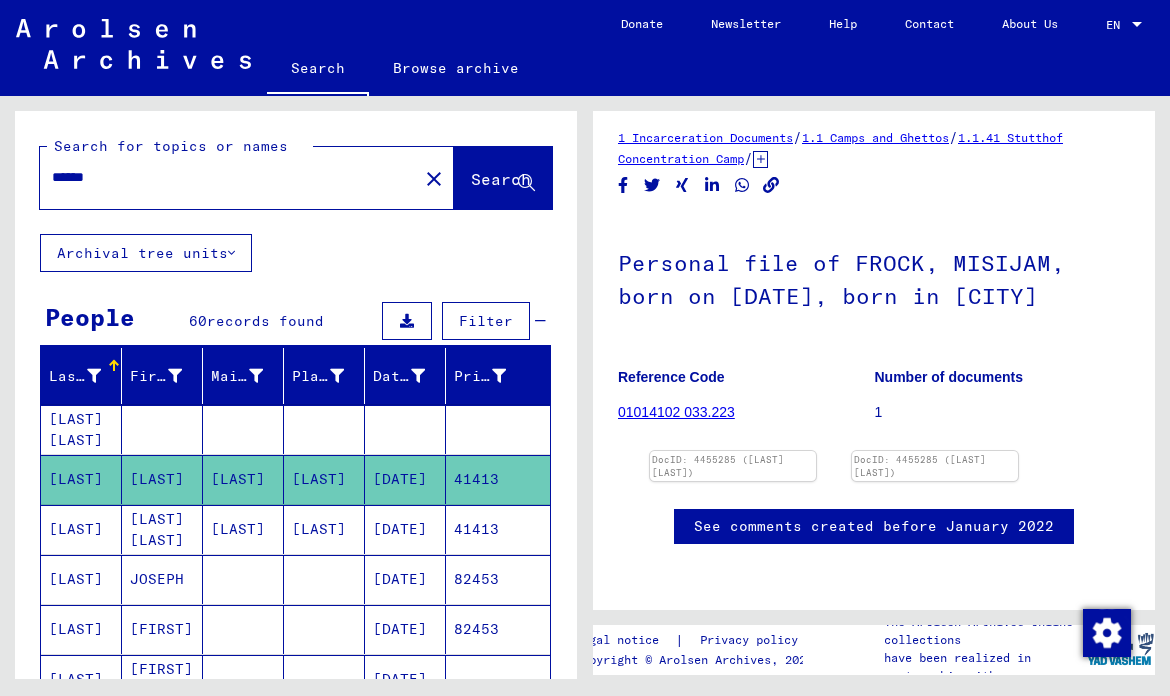 click on "41413" at bounding box center [498, 429] 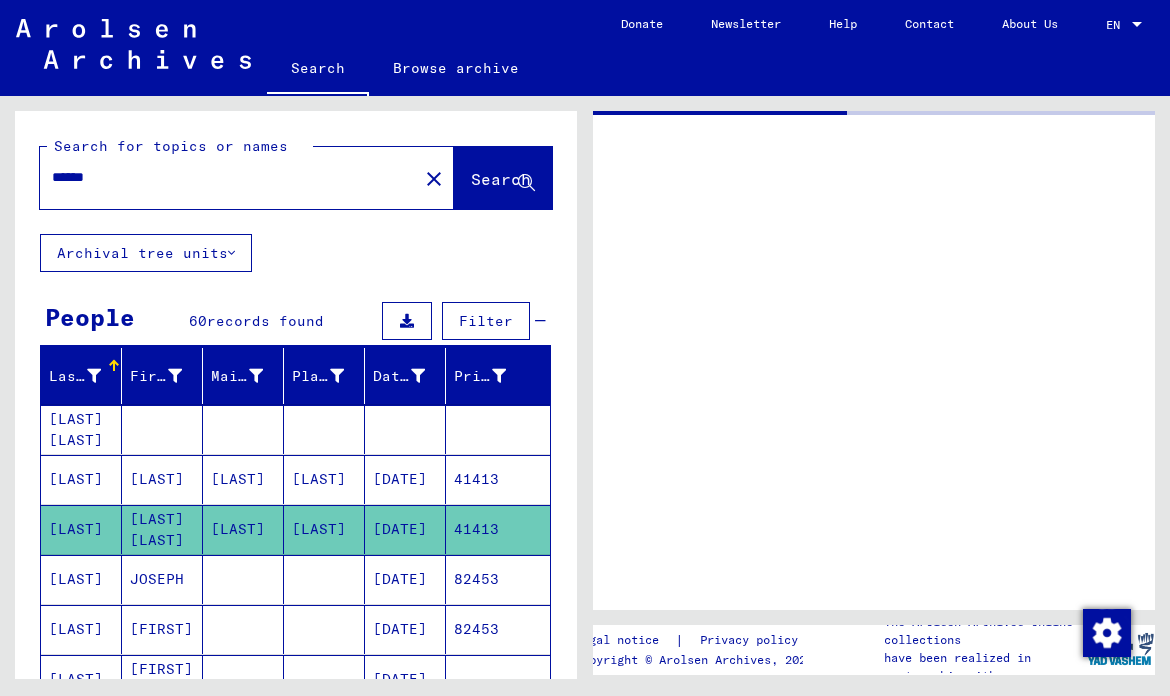 scroll, scrollTop: 0, scrollLeft: 0, axis: both 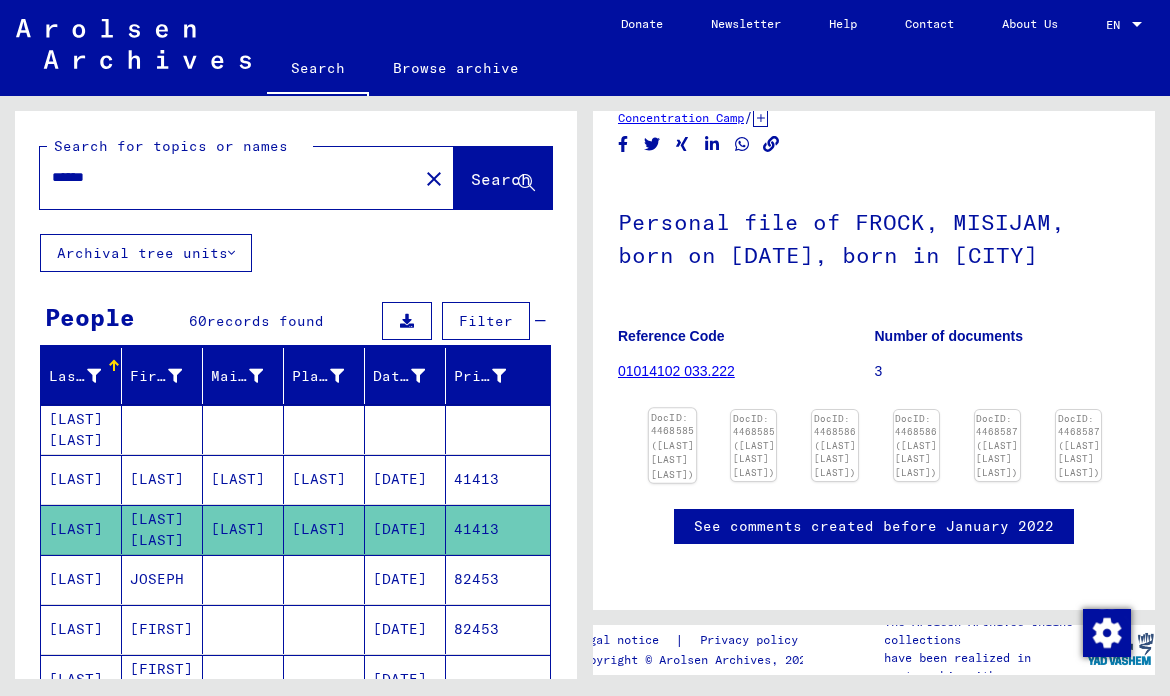 click at bounding box center [672, 408] 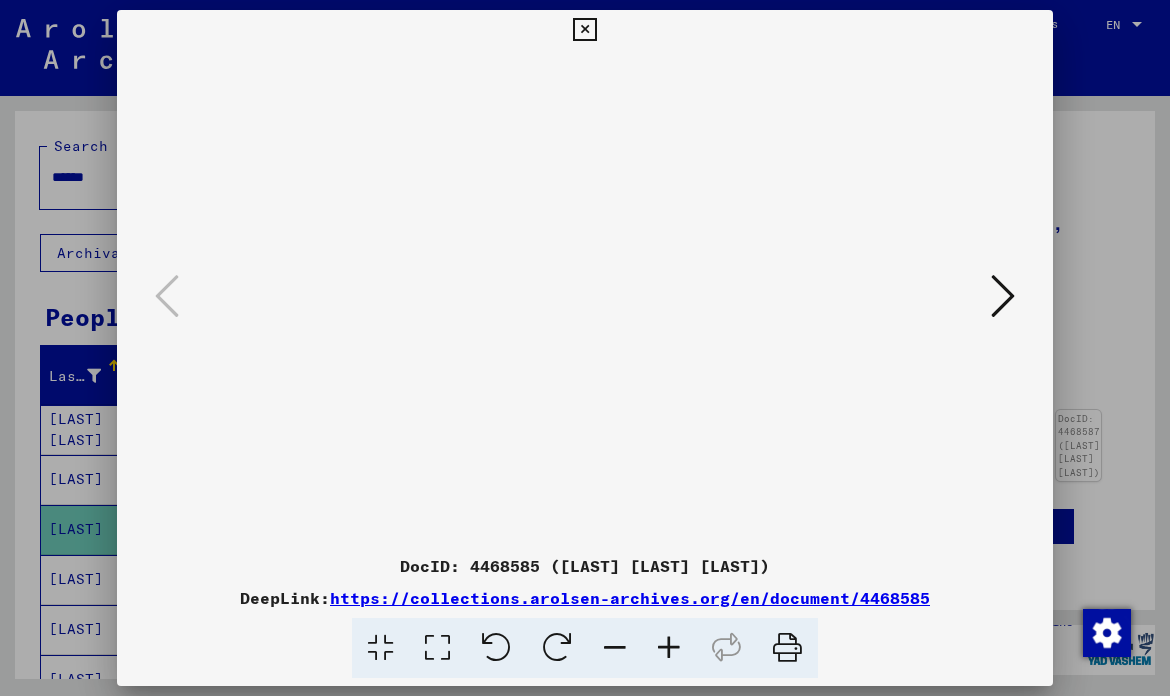 type 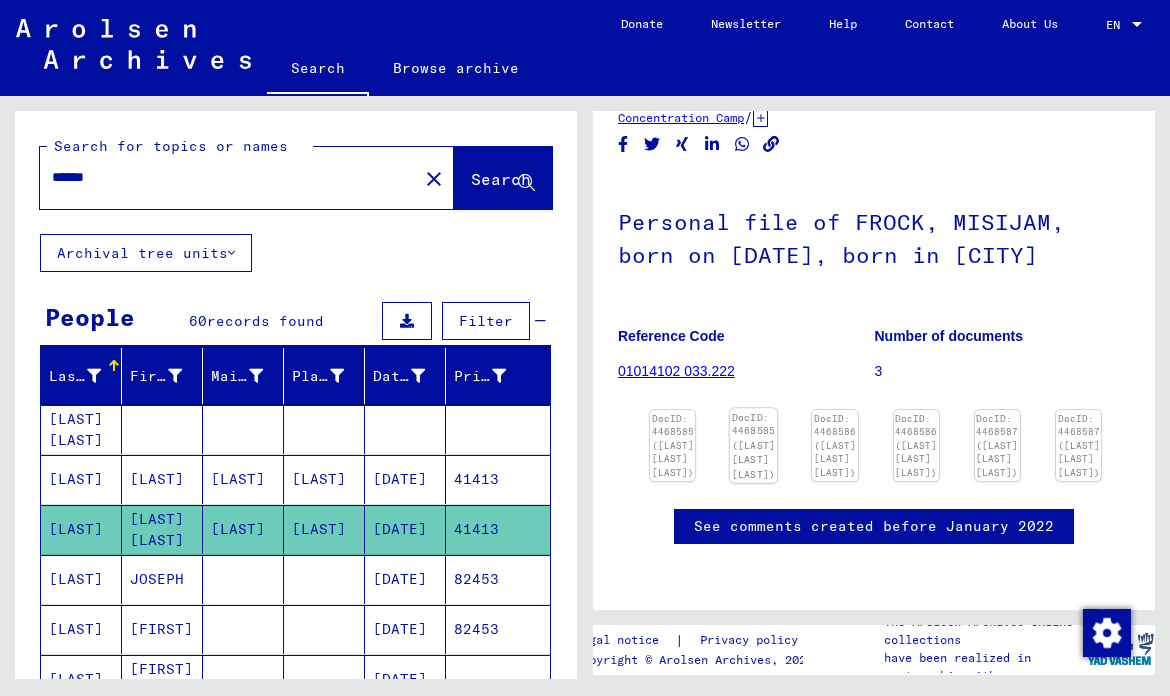 click on "DocID: 4468585 ([LAST] [LAST] [LAST])" at bounding box center (753, 445) 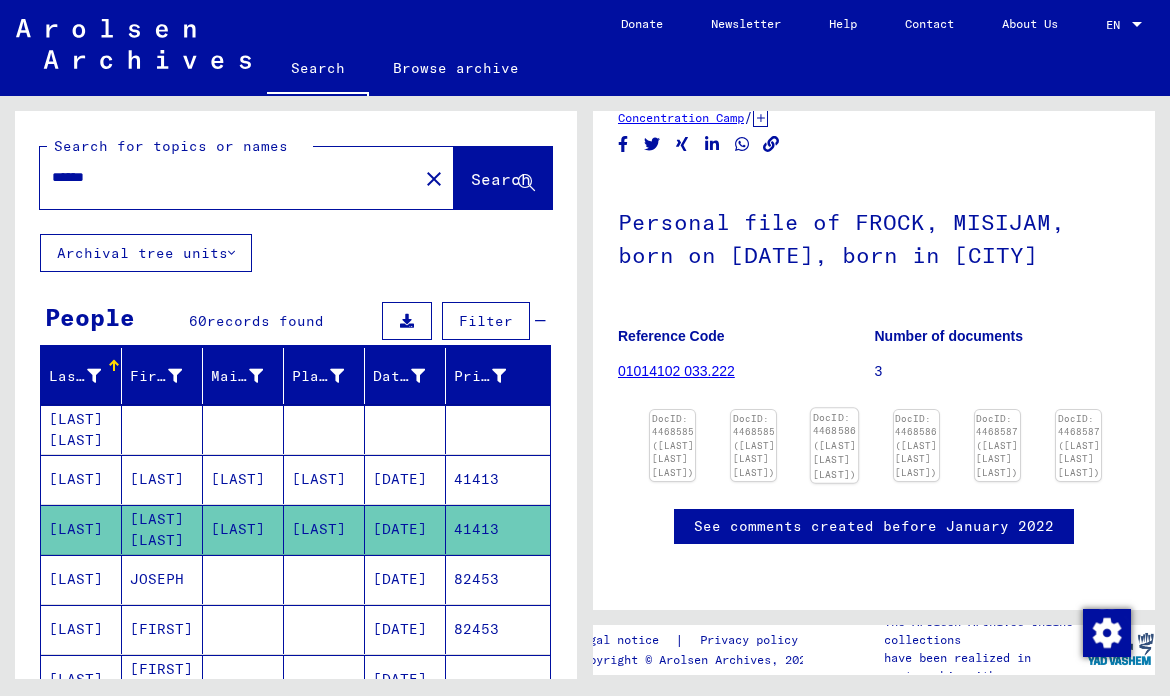 click at bounding box center (672, 410) 